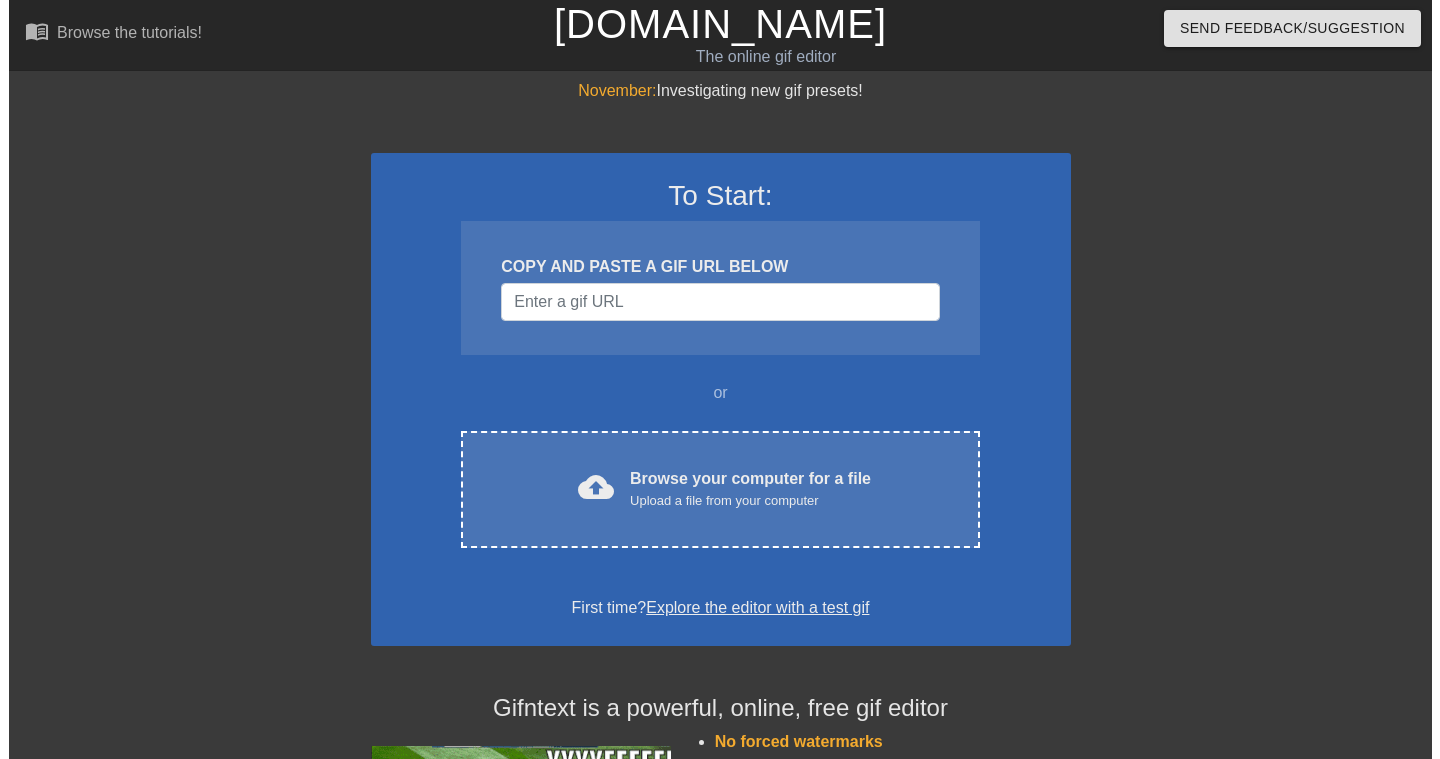 scroll, scrollTop: 0, scrollLeft: 0, axis: both 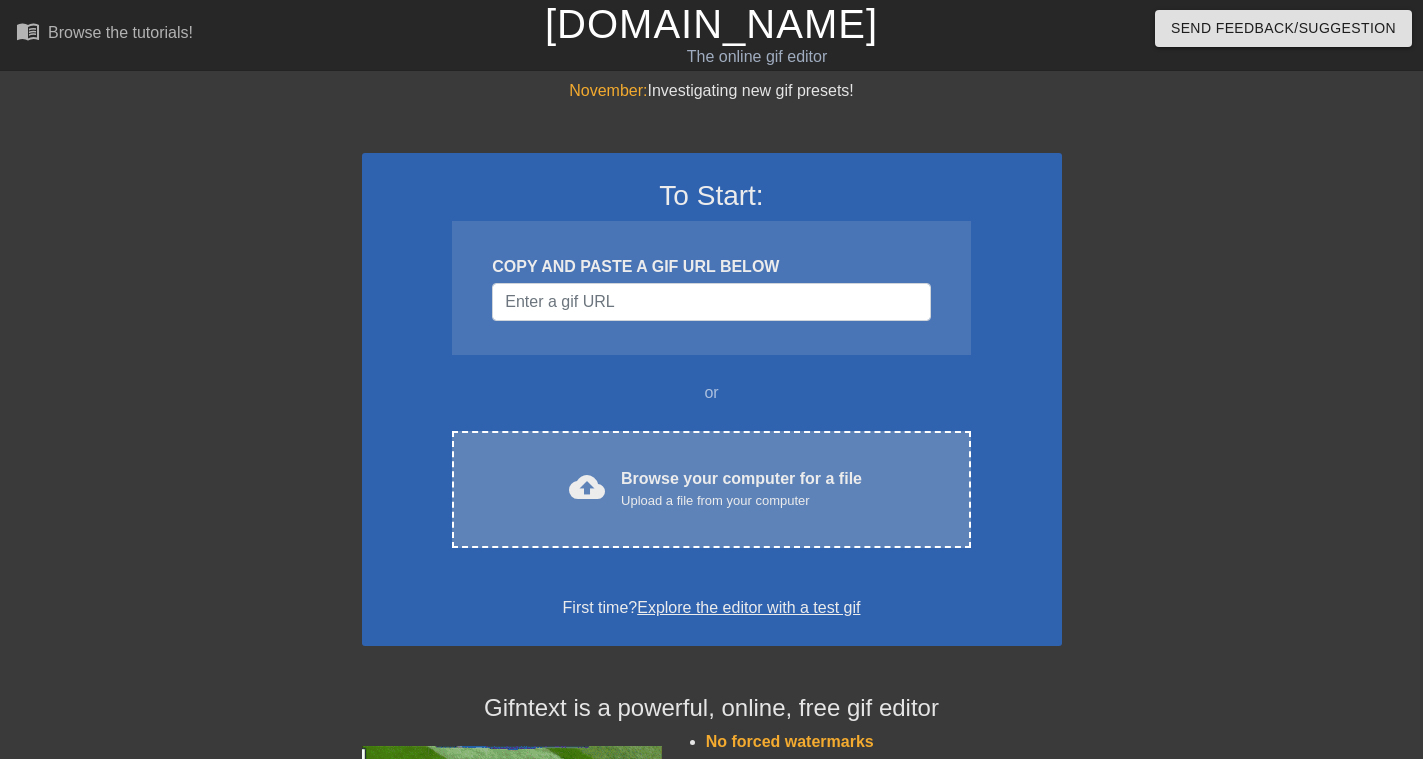 click on "Upload a file from your computer" at bounding box center (741, 501) 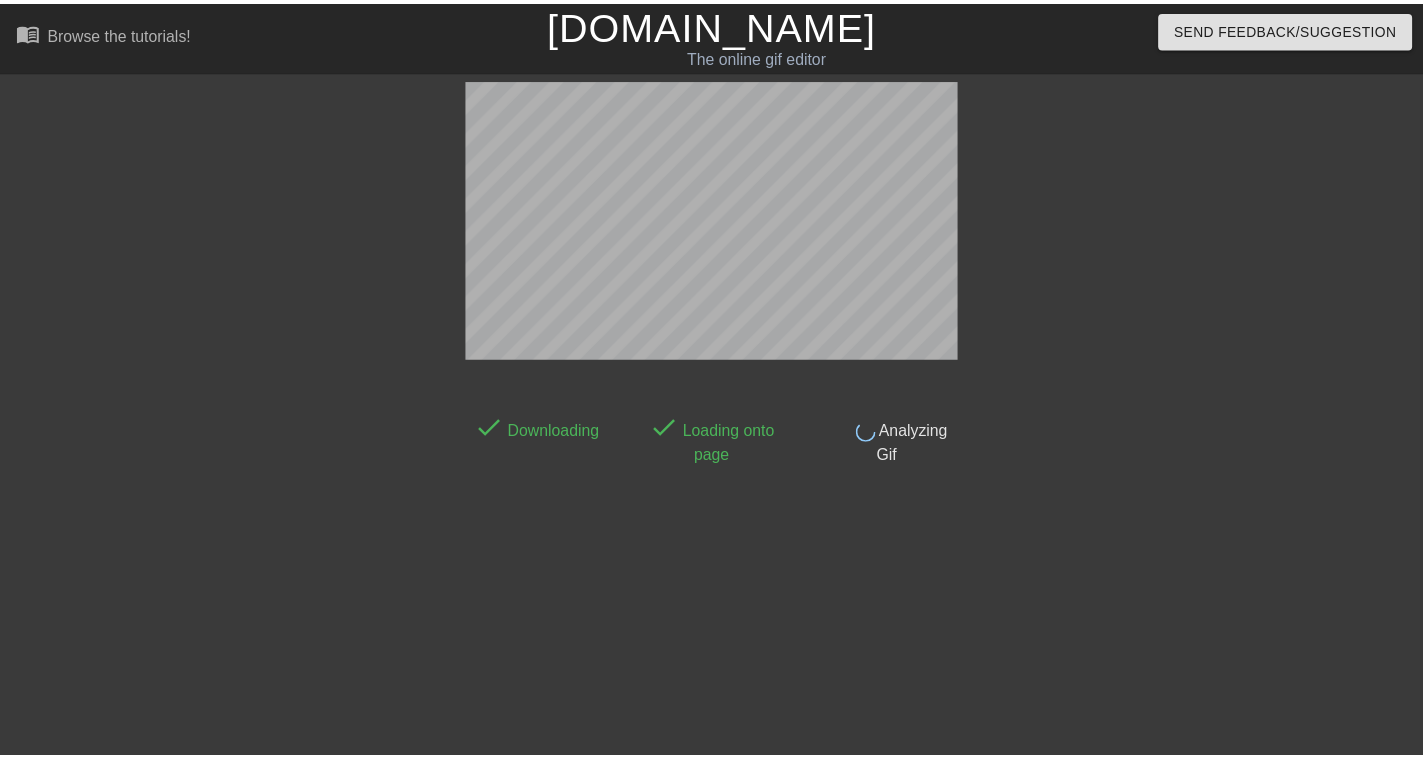 scroll, scrollTop: 49, scrollLeft: 0, axis: vertical 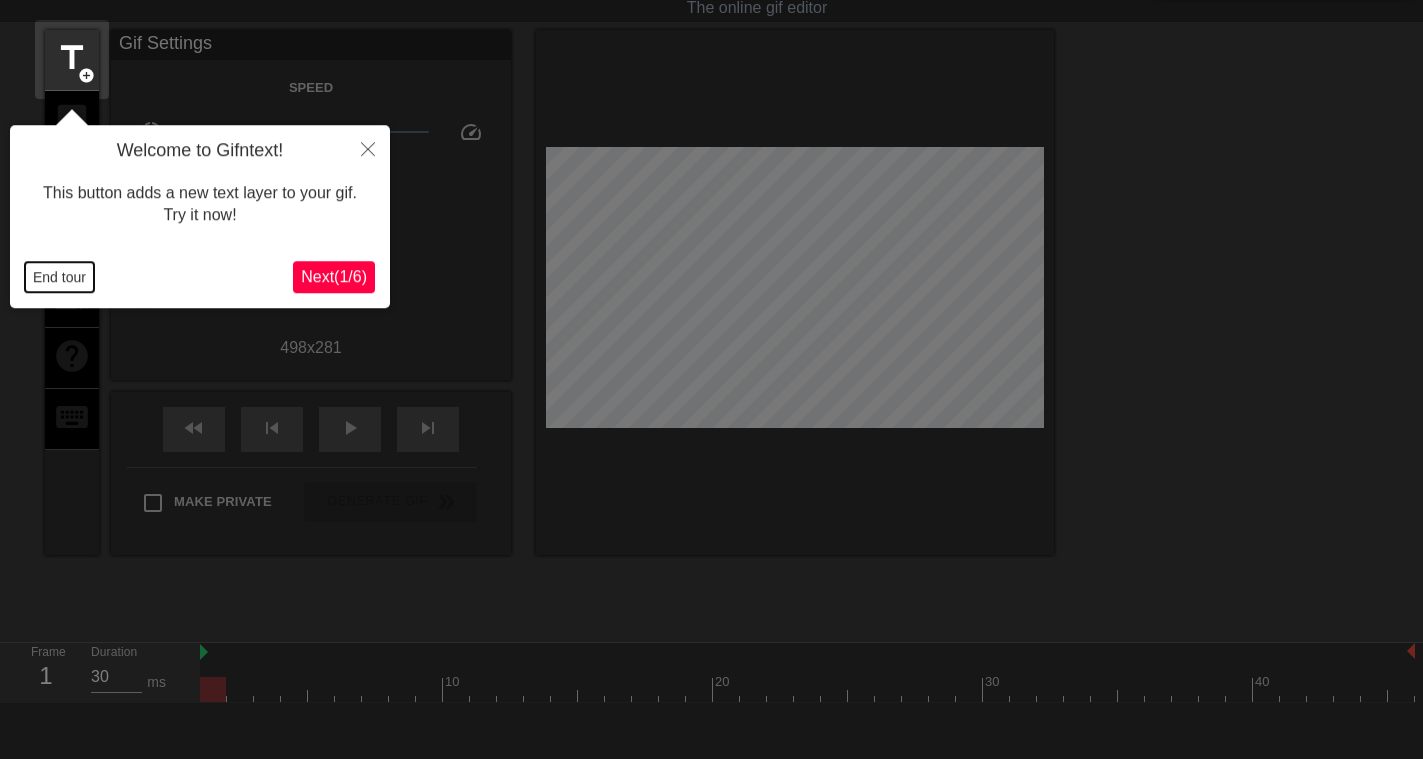 click on "End tour" at bounding box center [59, 278] 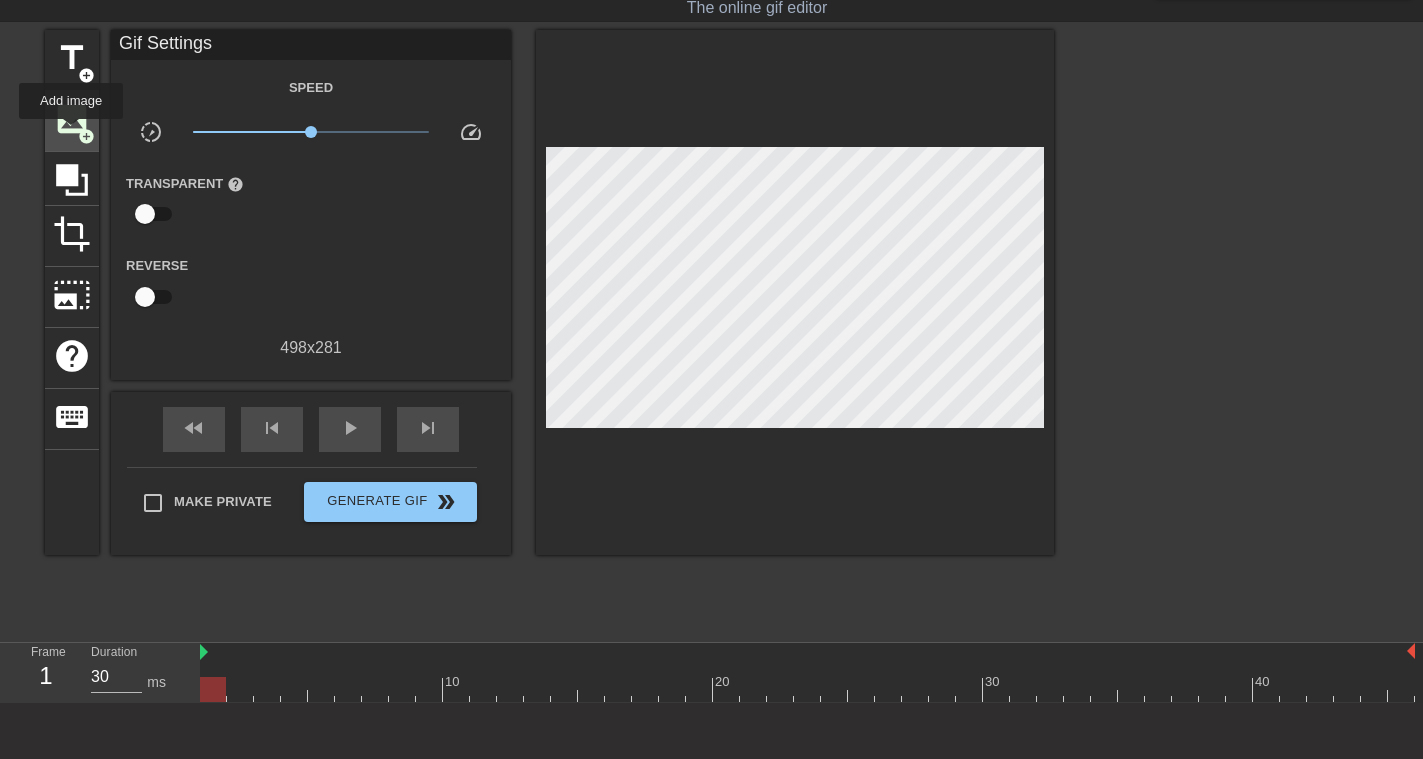 click on "image" at bounding box center (72, 119) 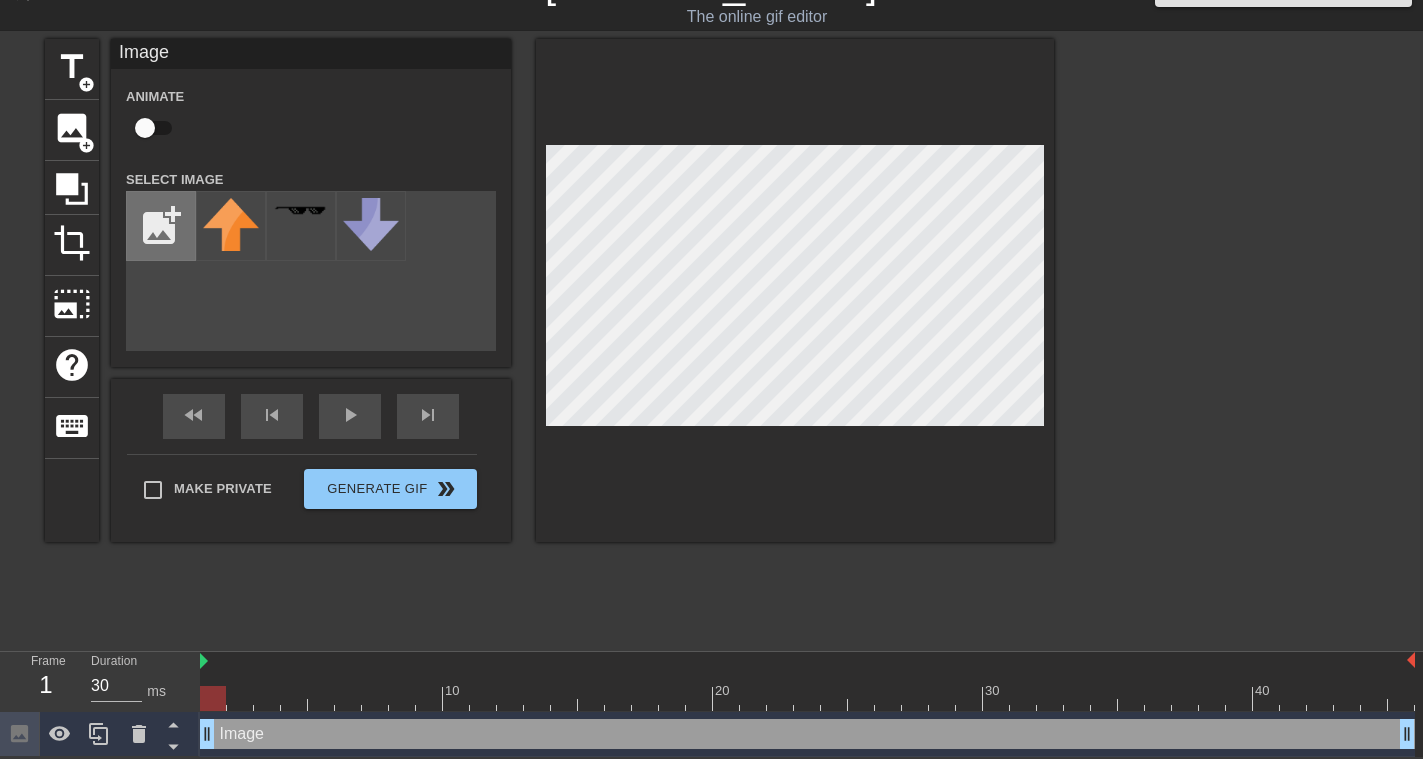 click at bounding box center [161, 226] 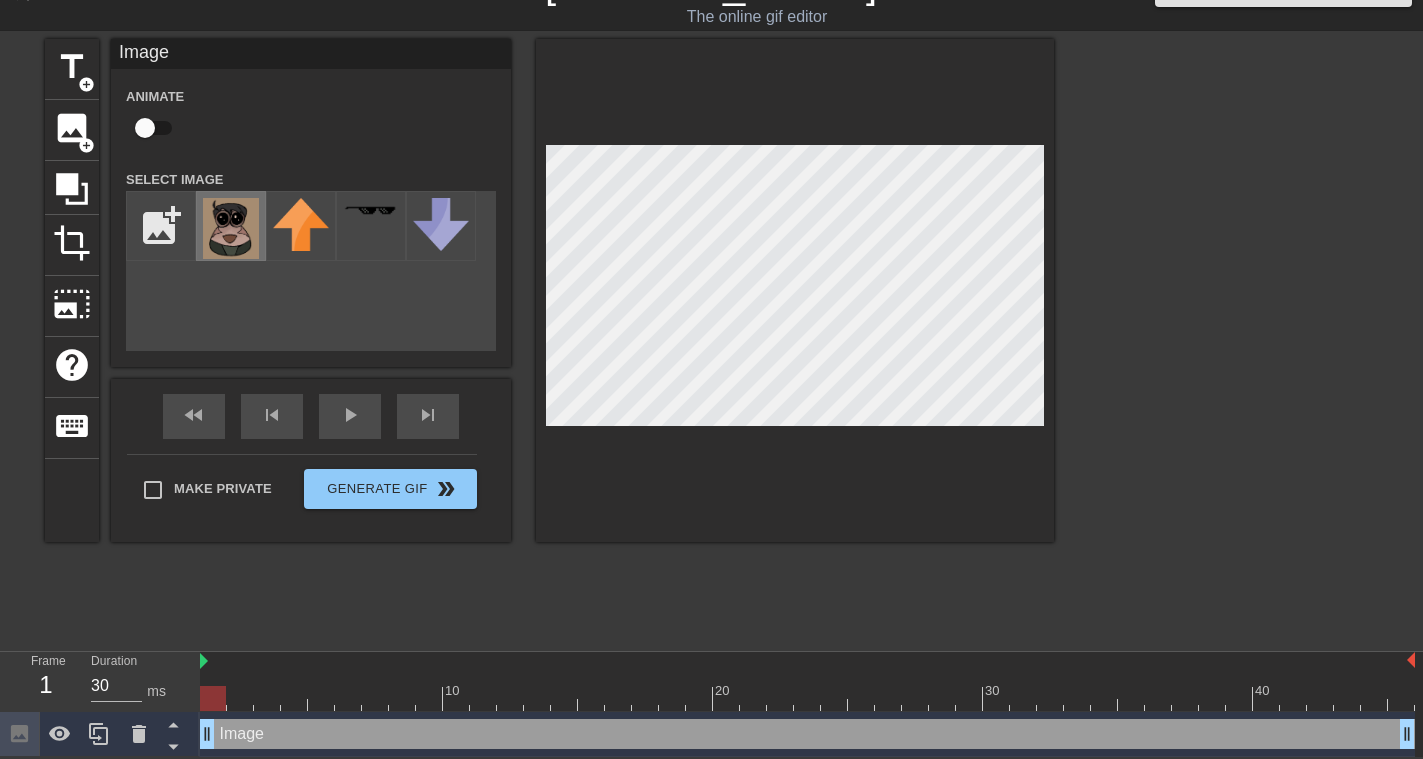click at bounding box center (231, 228) 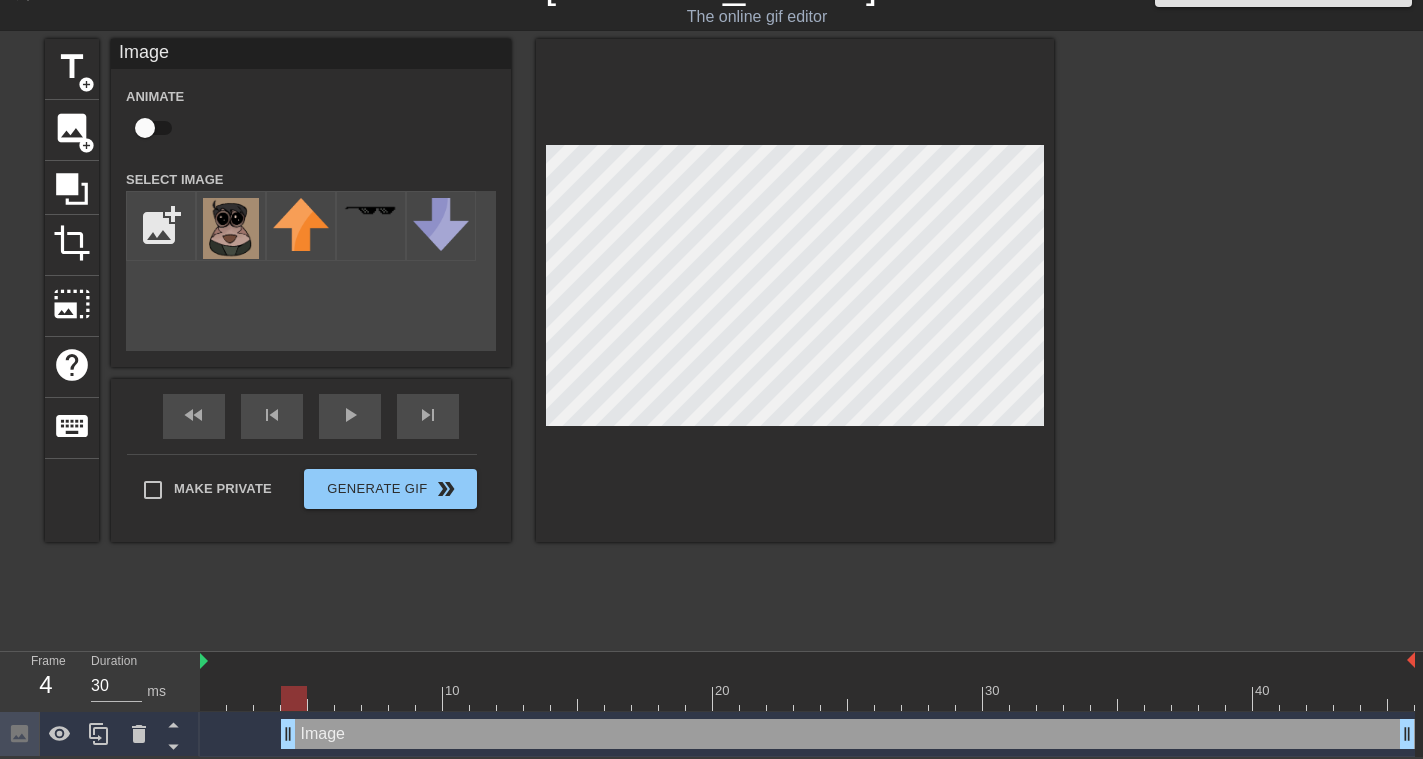 drag, startPoint x: 210, startPoint y: 737, endPoint x: 298, endPoint y: 730, distance: 88.27797 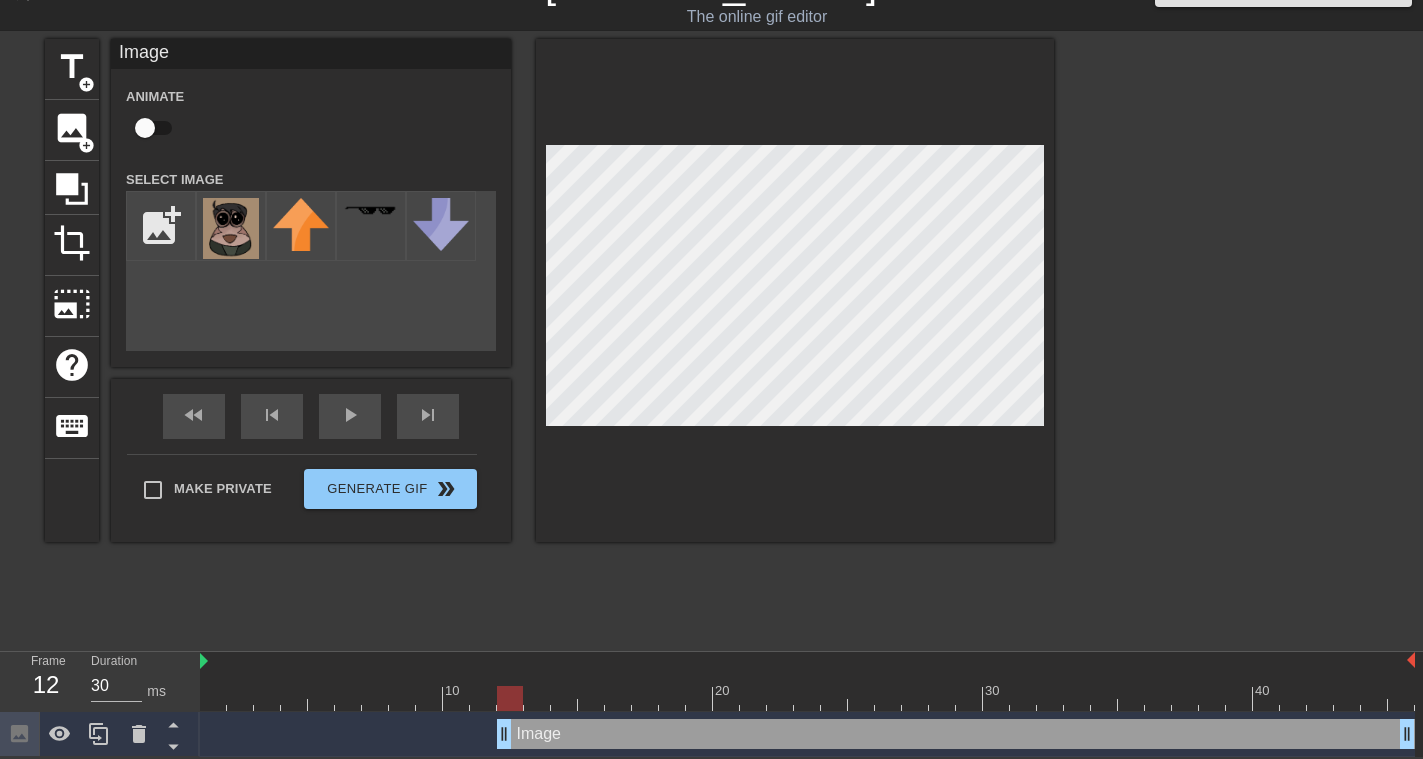 drag, startPoint x: 289, startPoint y: 727, endPoint x: 504, endPoint y: 743, distance: 215.59453 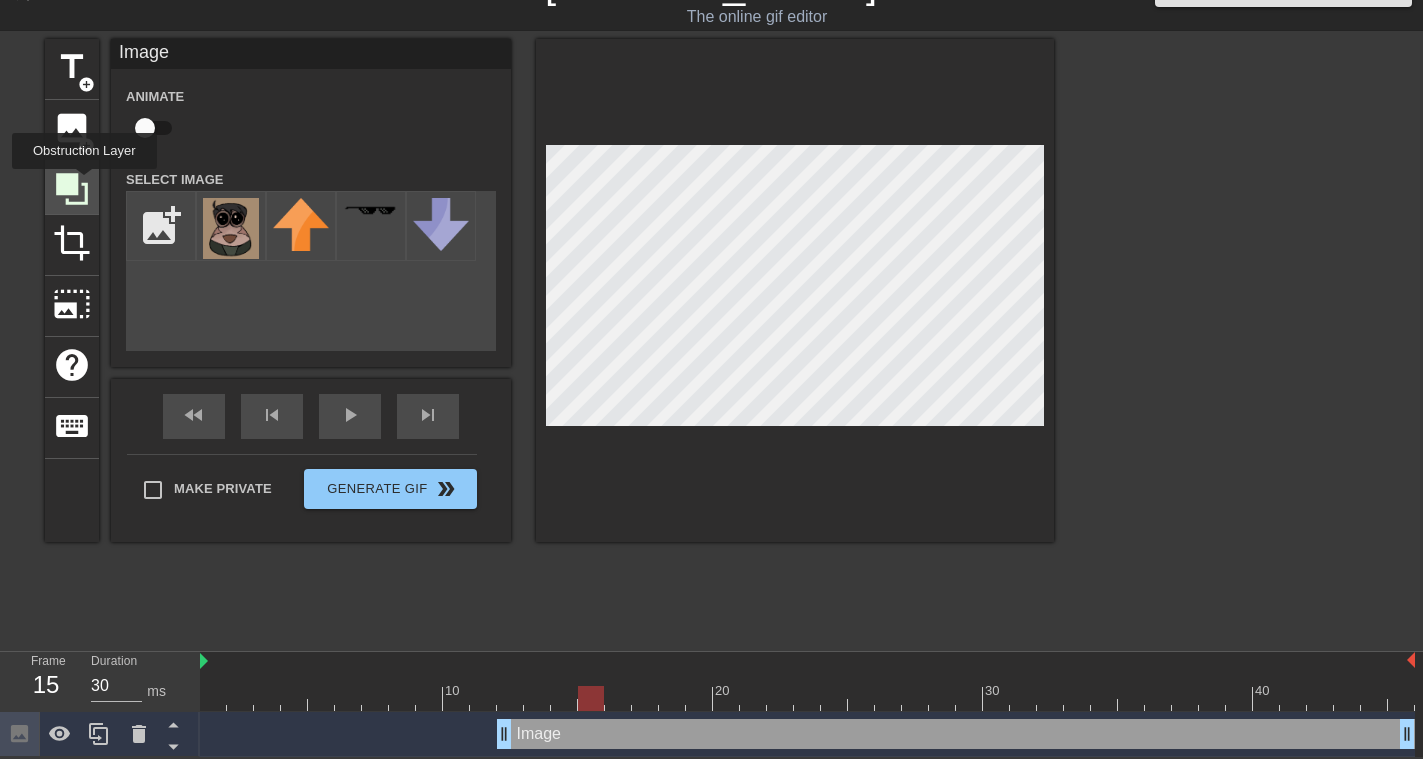 click 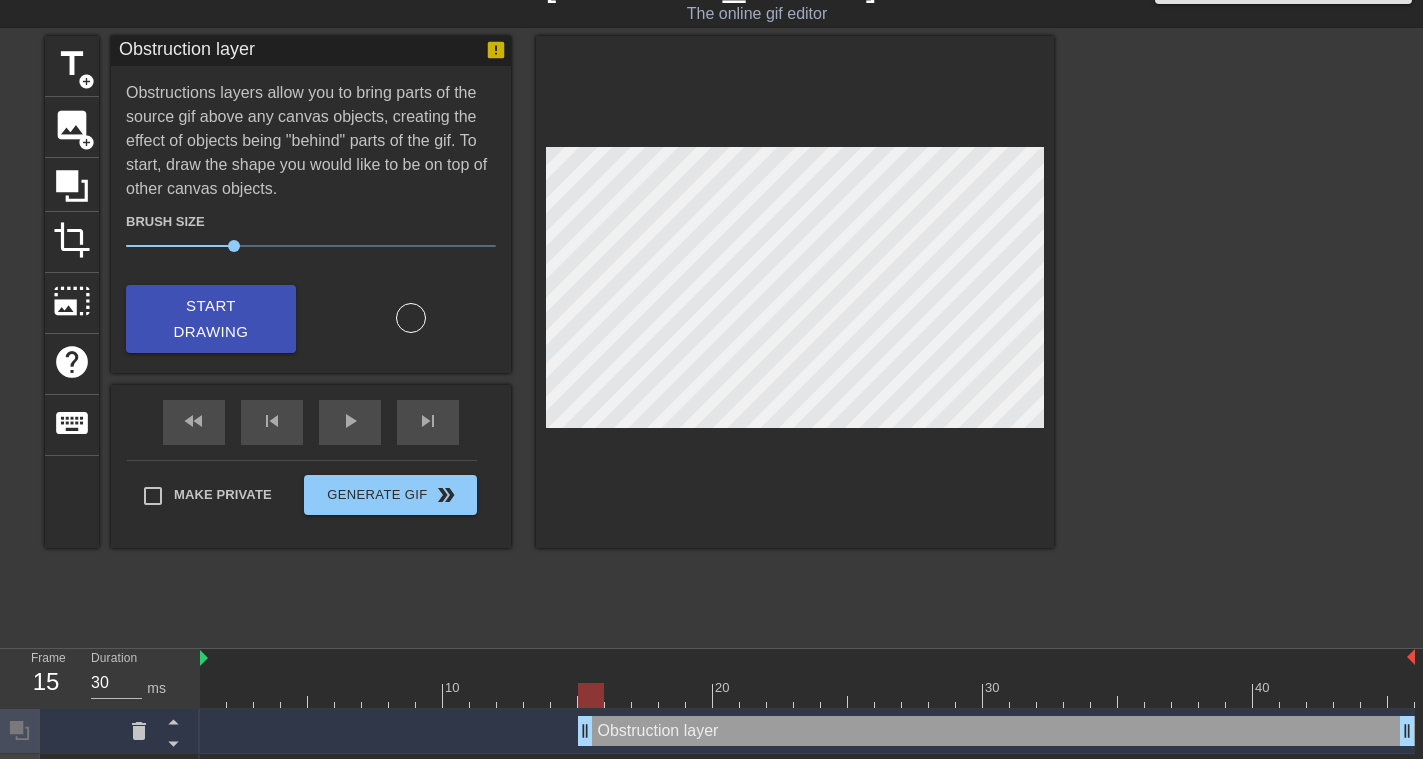 click on "Obstruction layer drag_handle drag_handle" at bounding box center (996, 731) 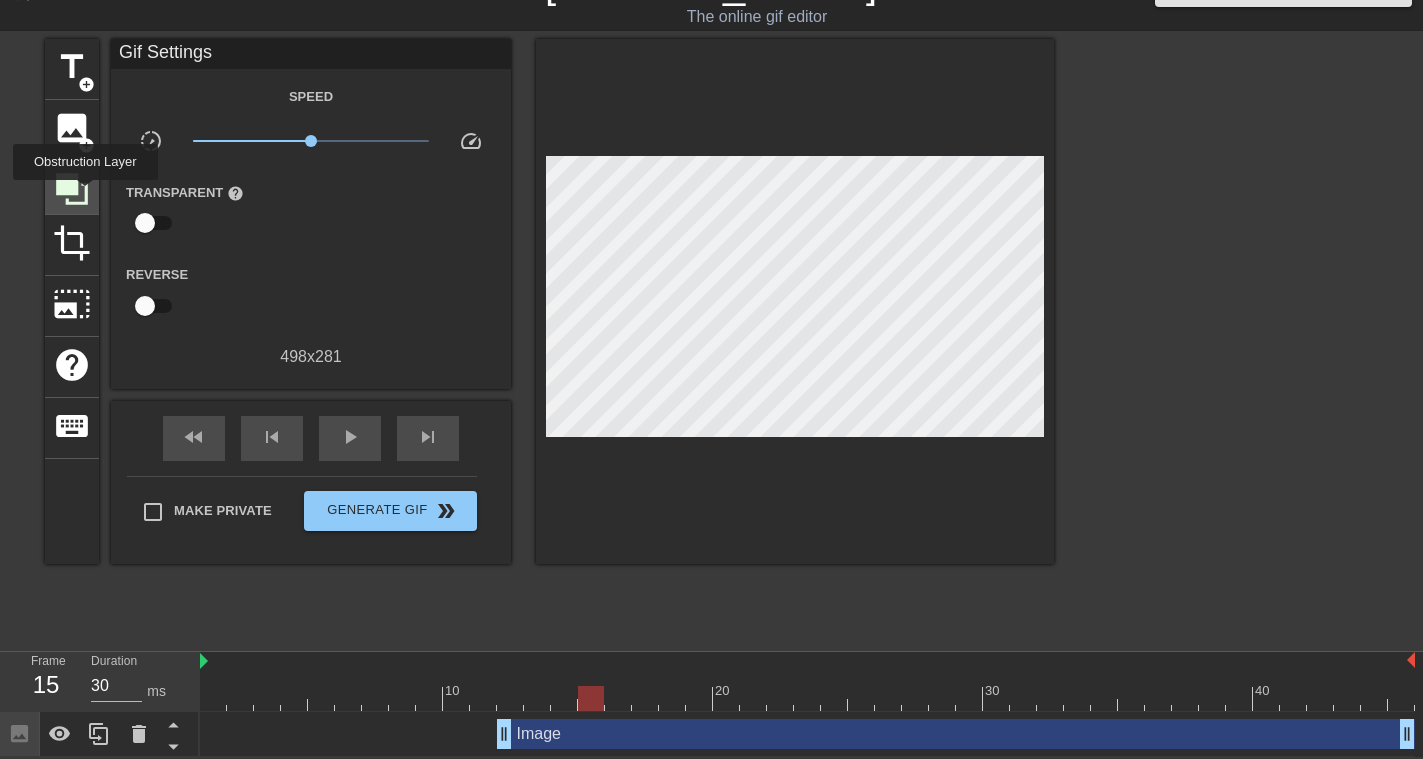 click 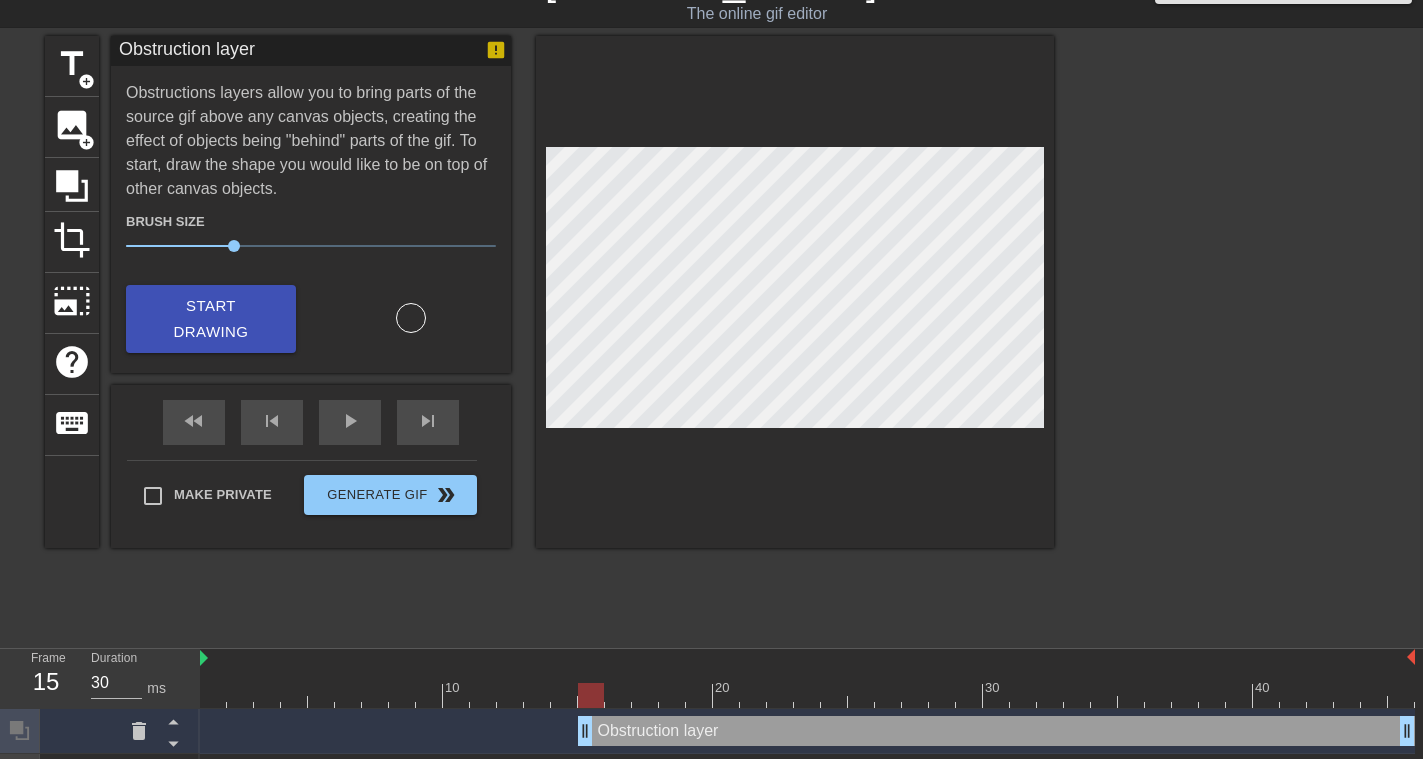 scroll, scrollTop: 43, scrollLeft: 17, axis: both 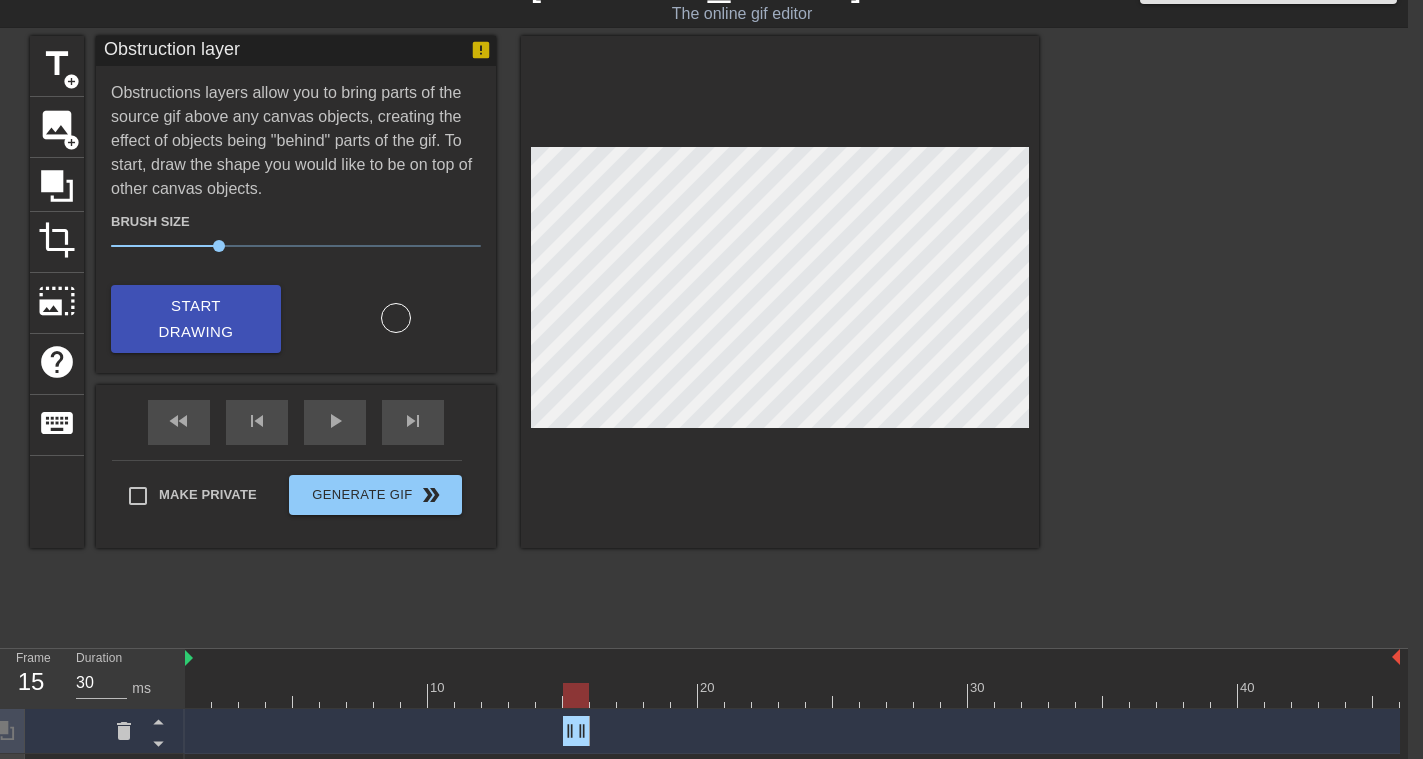 drag, startPoint x: 1387, startPoint y: 736, endPoint x: 572, endPoint y: 751, distance: 815.138 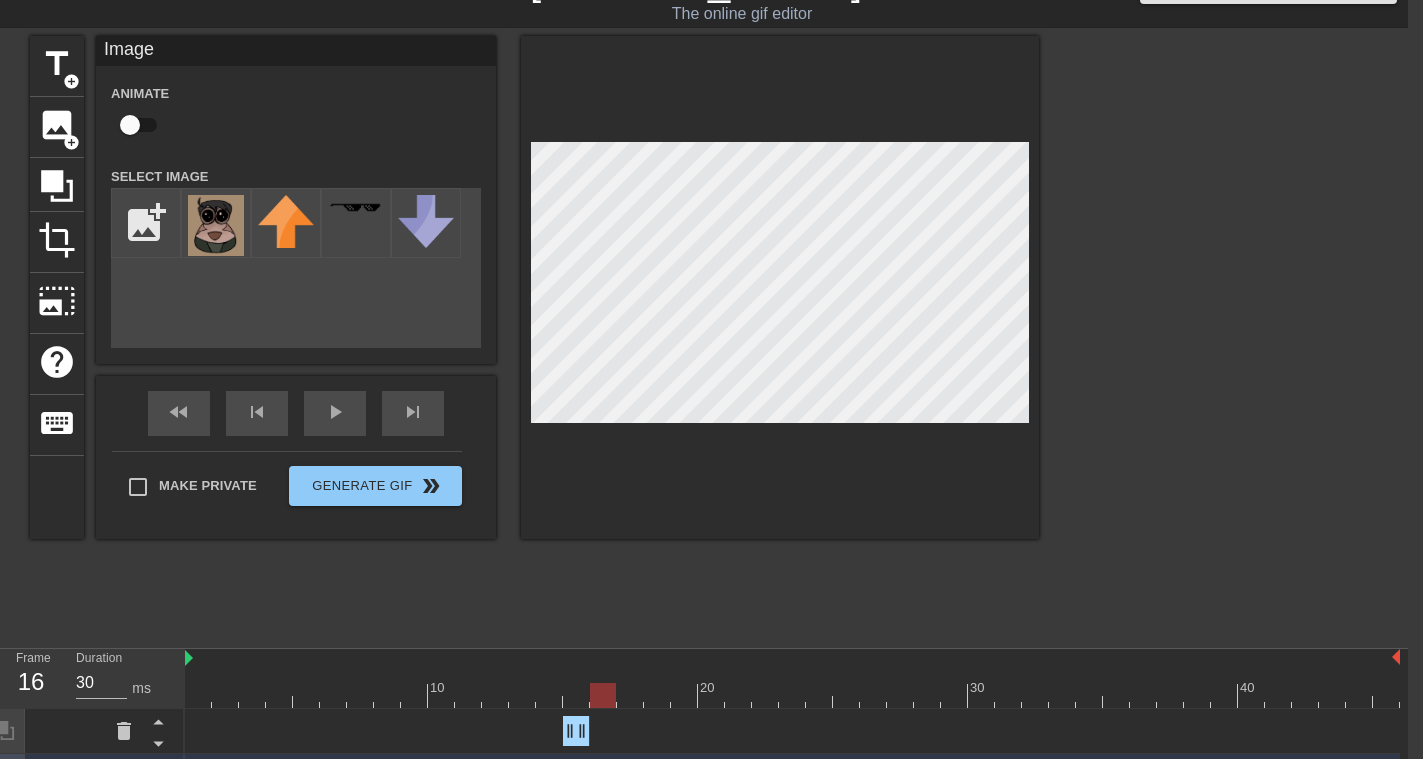 click at bounding box center [780, 287] 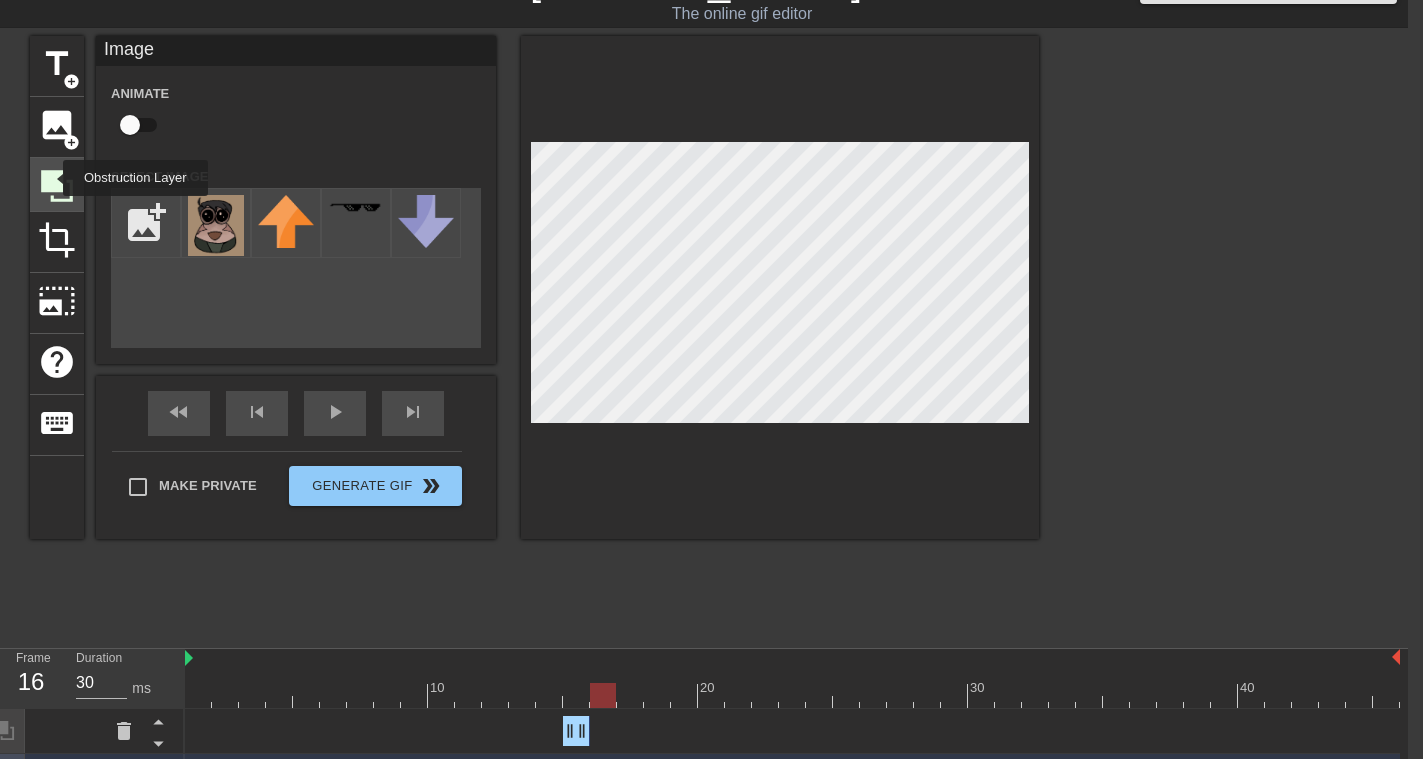 click 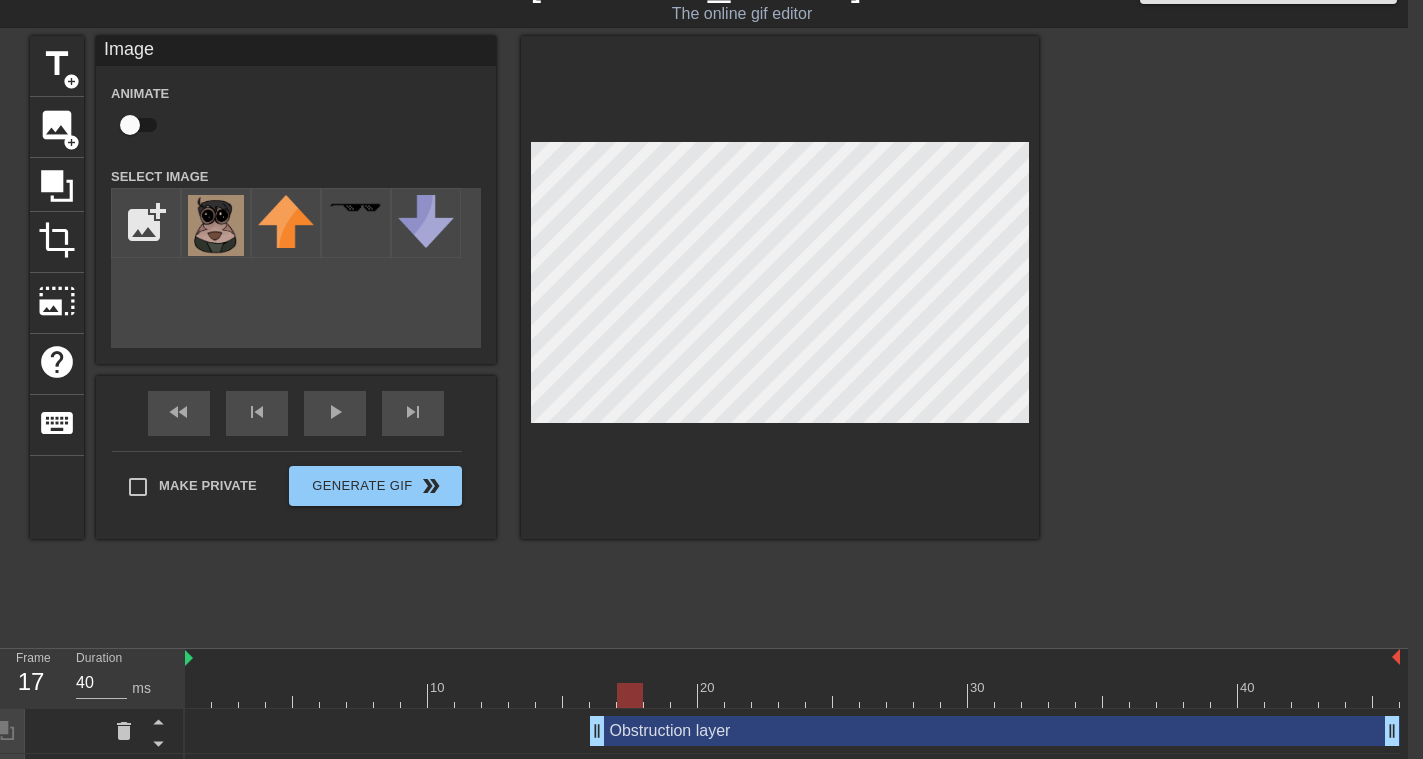 scroll, scrollTop: 133, scrollLeft: 17, axis: both 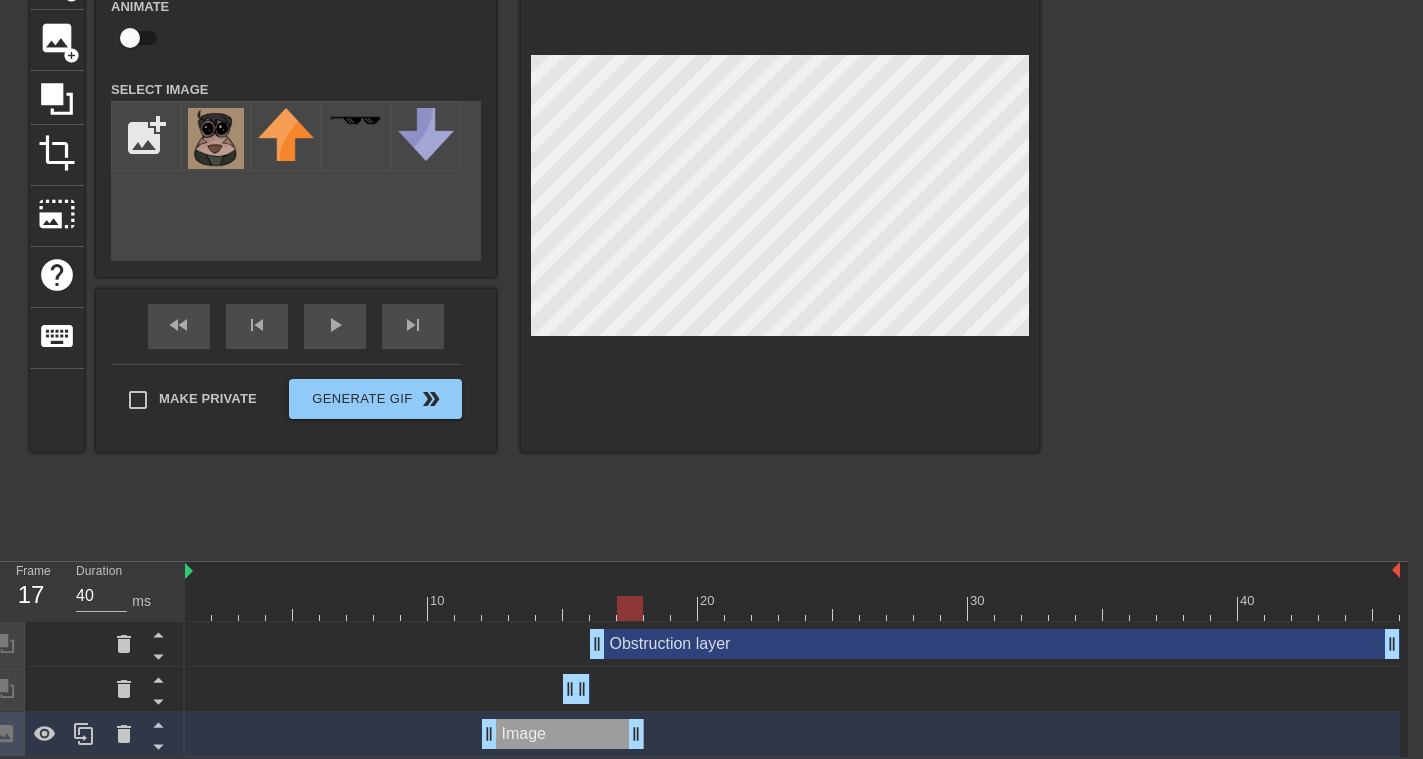 drag, startPoint x: 1383, startPoint y: 721, endPoint x: 618, endPoint y: 681, distance: 766.04504 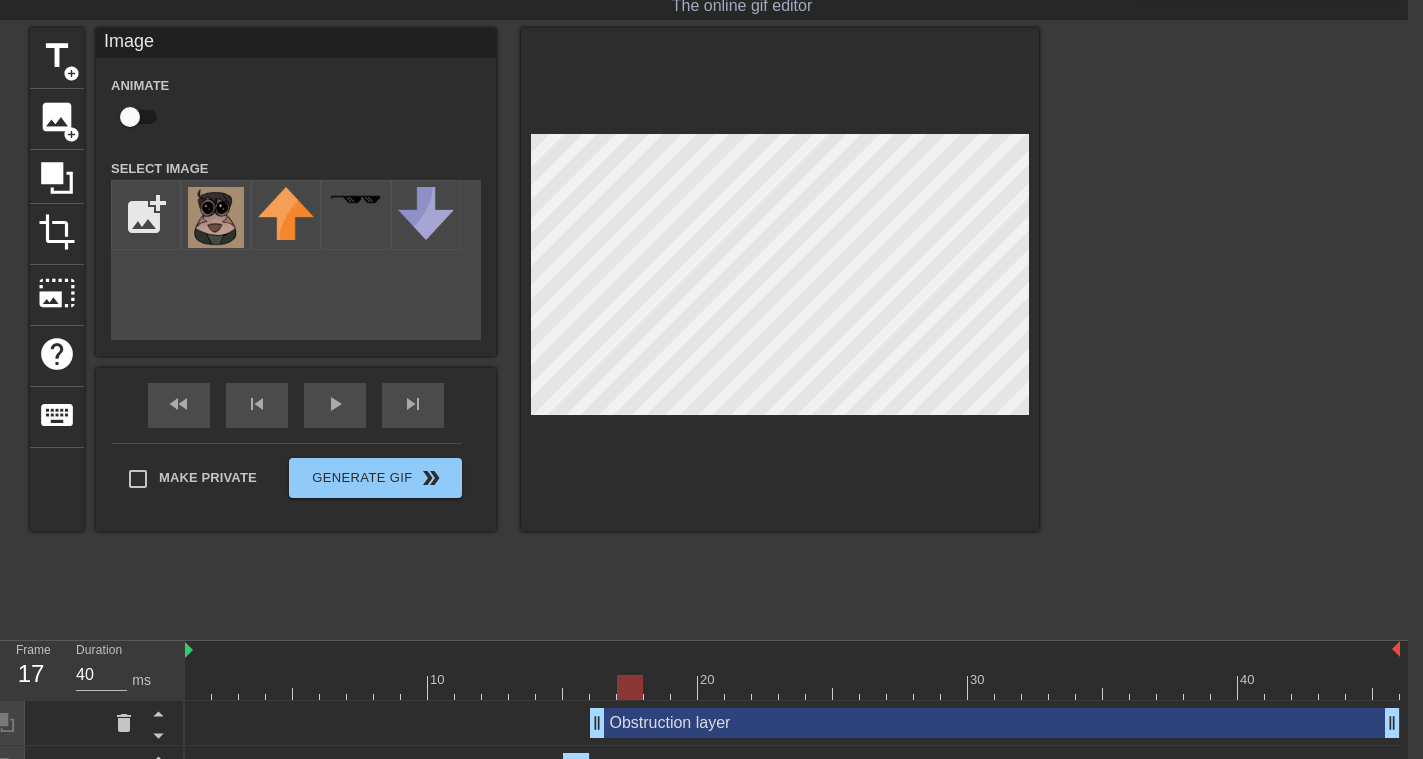 scroll, scrollTop: 133, scrollLeft: 17, axis: both 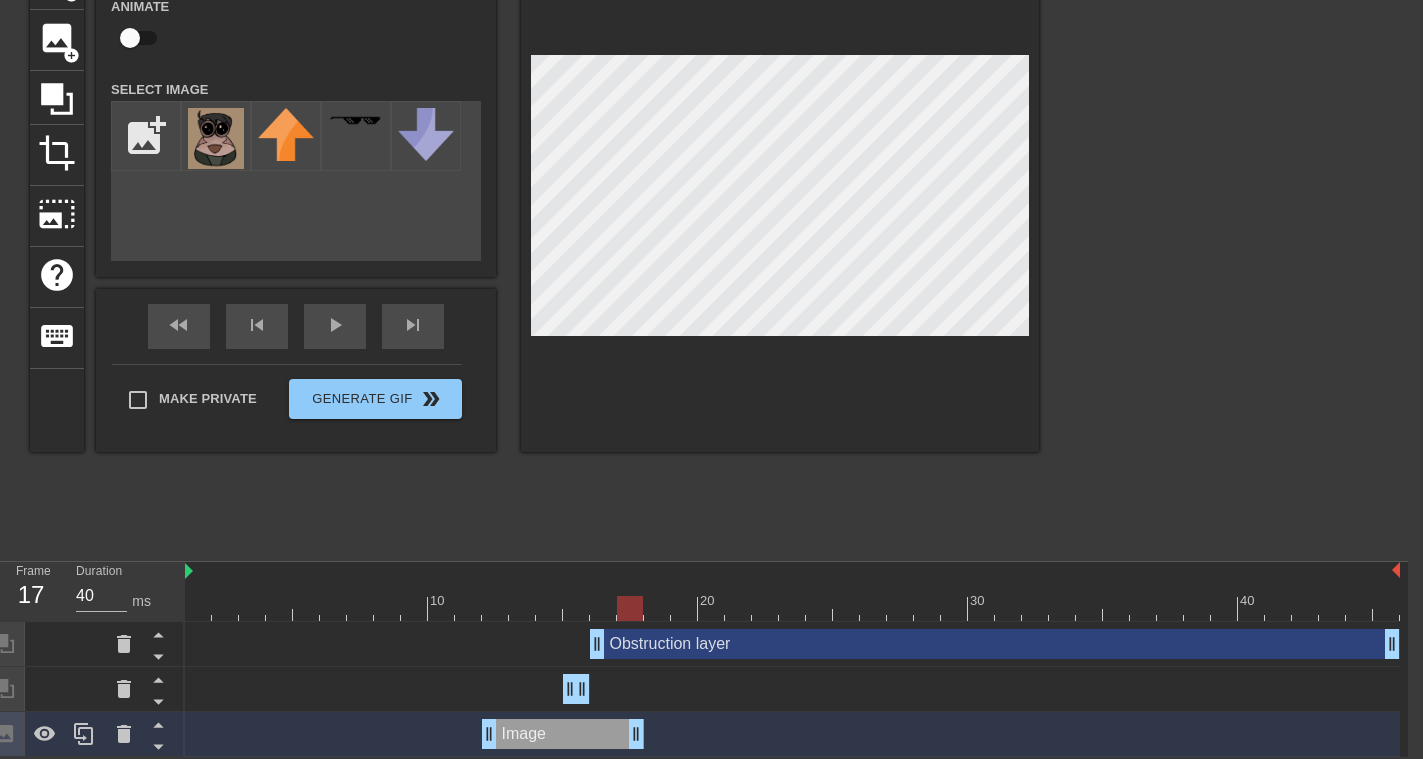 type on "30" 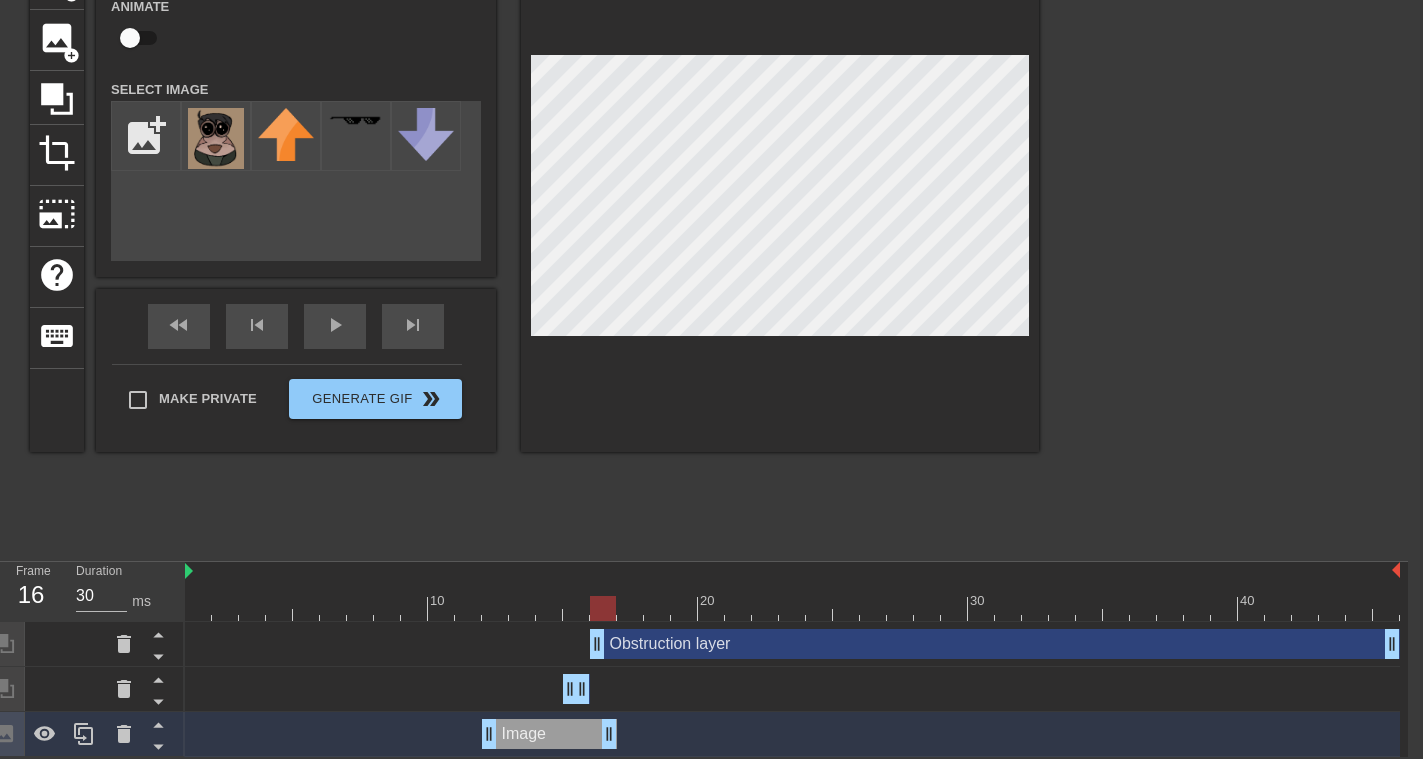 drag, startPoint x: 640, startPoint y: 729, endPoint x: 617, endPoint y: 731, distance: 23.086792 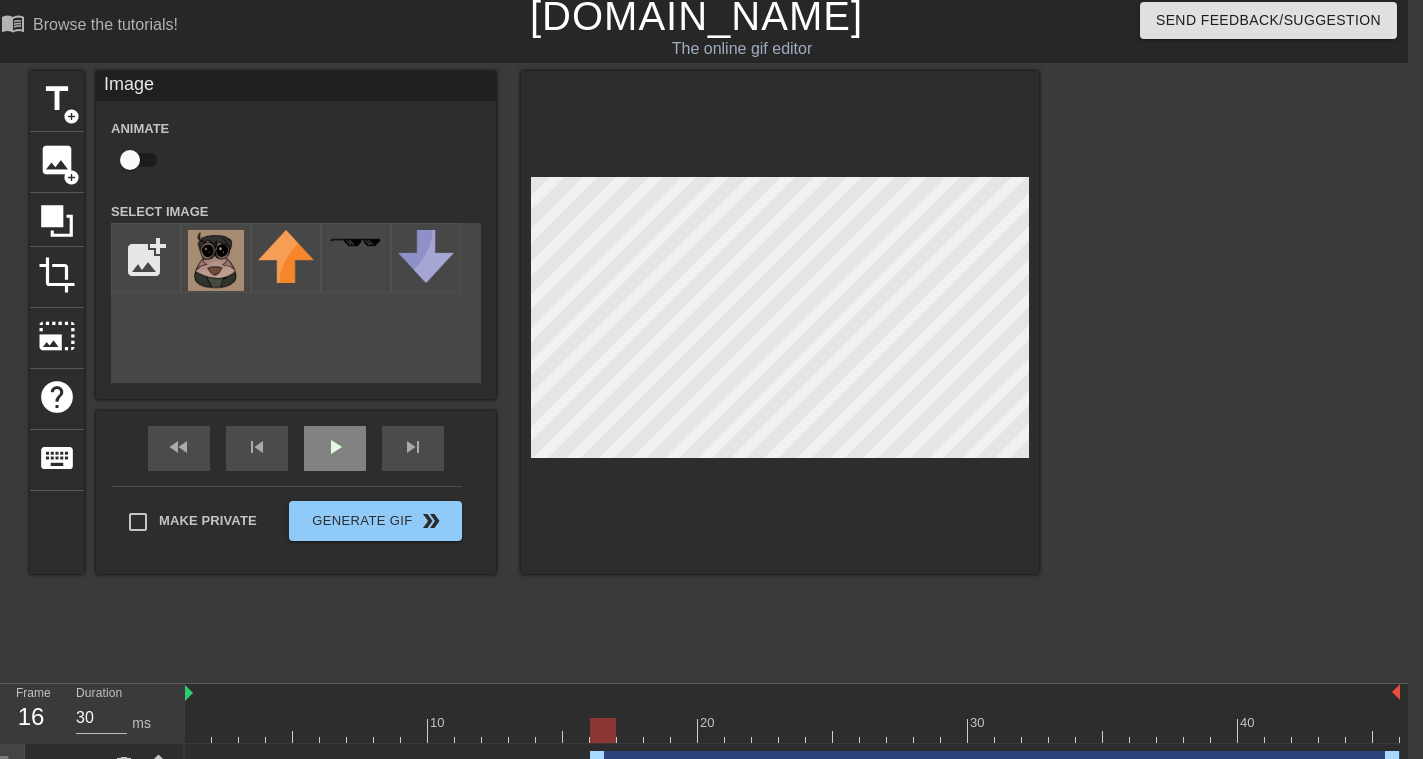 scroll, scrollTop: 3, scrollLeft: 17, axis: both 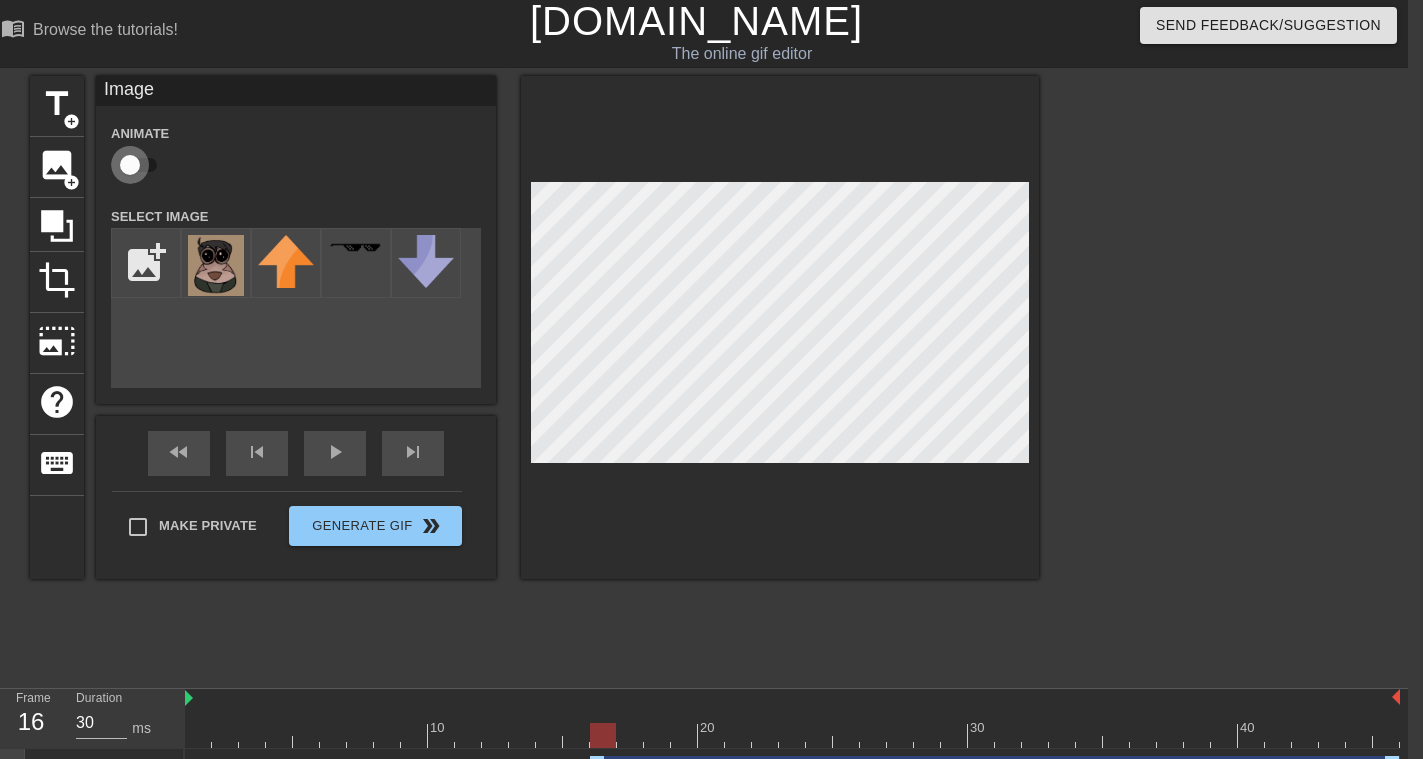 click at bounding box center [130, 165] 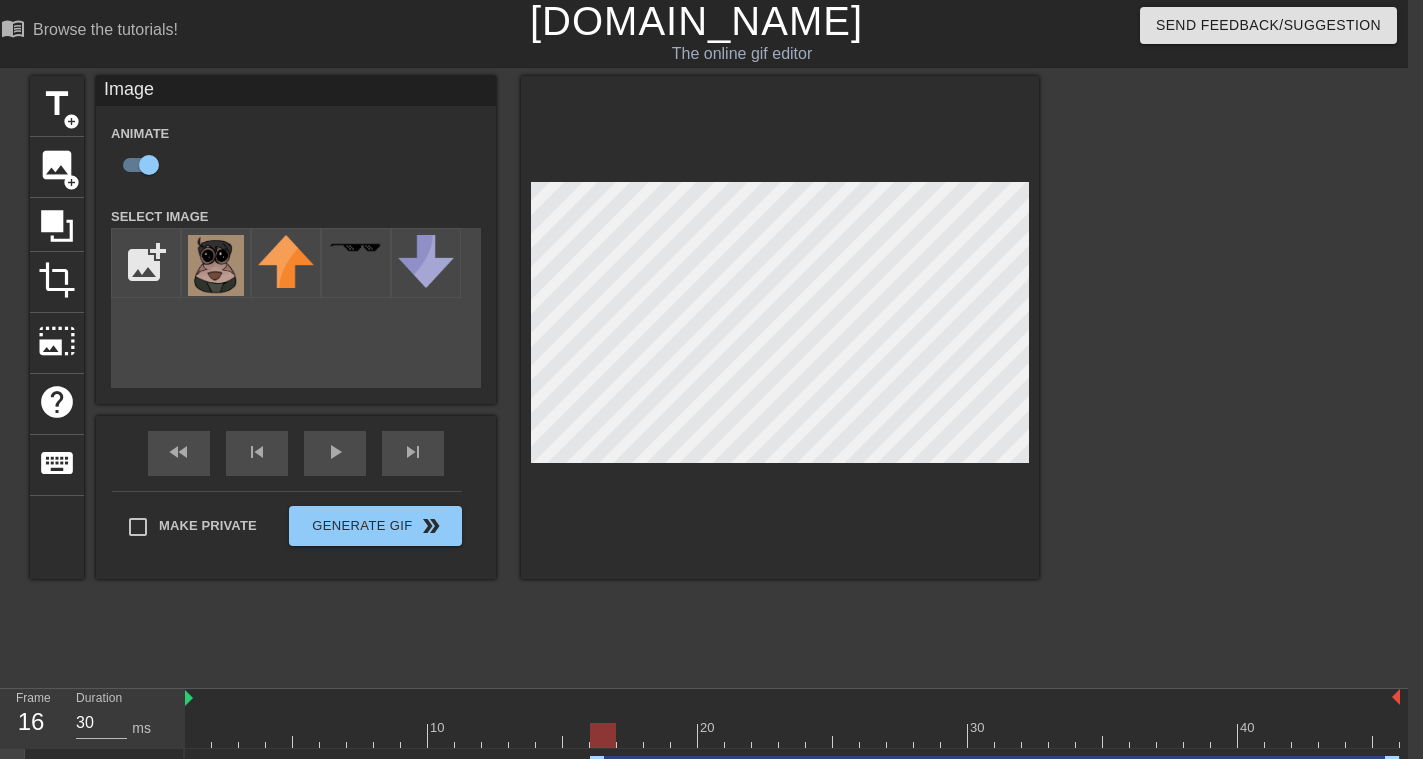 scroll, scrollTop: 133, scrollLeft: 17, axis: both 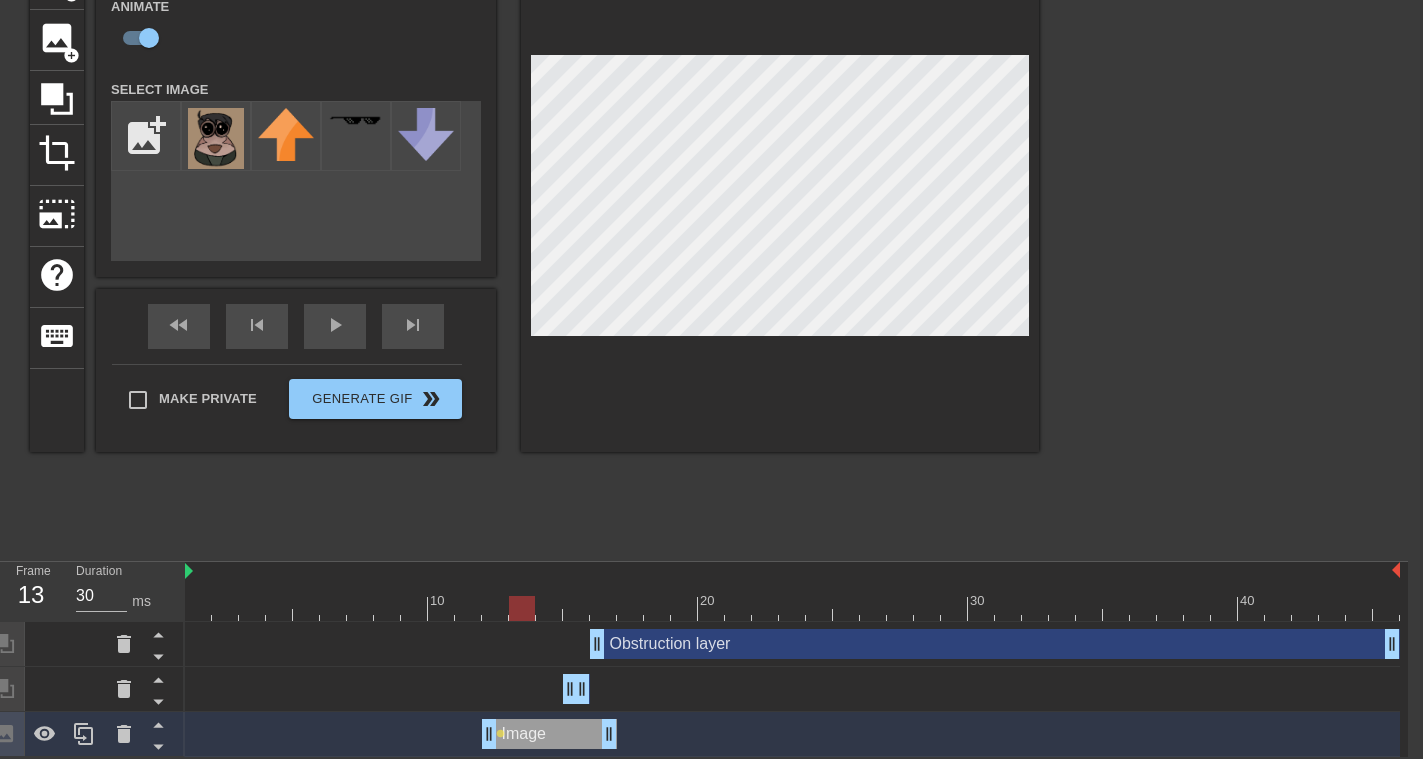 click at bounding box center [792, 608] 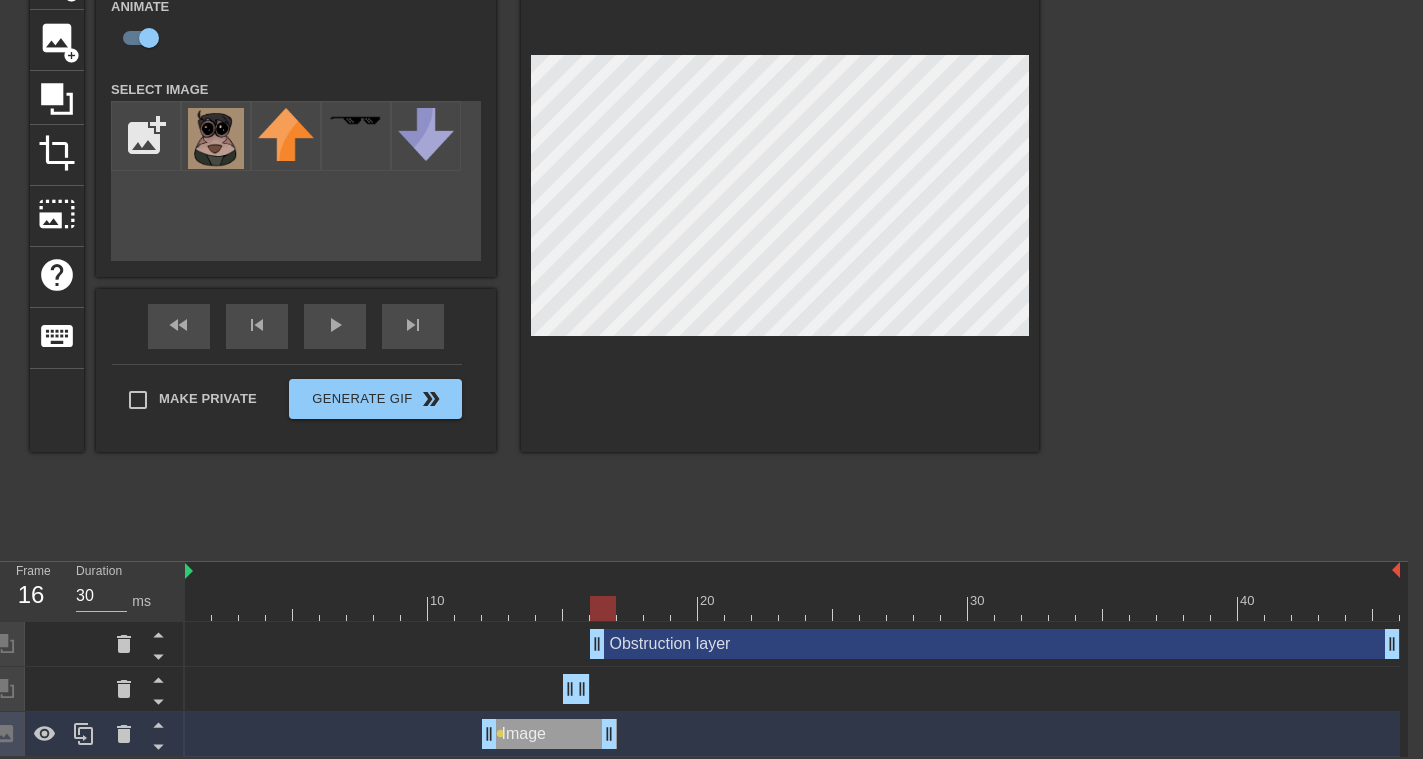 drag, startPoint x: 497, startPoint y: 605, endPoint x: 859, endPoint y: 462, distance: 389.221 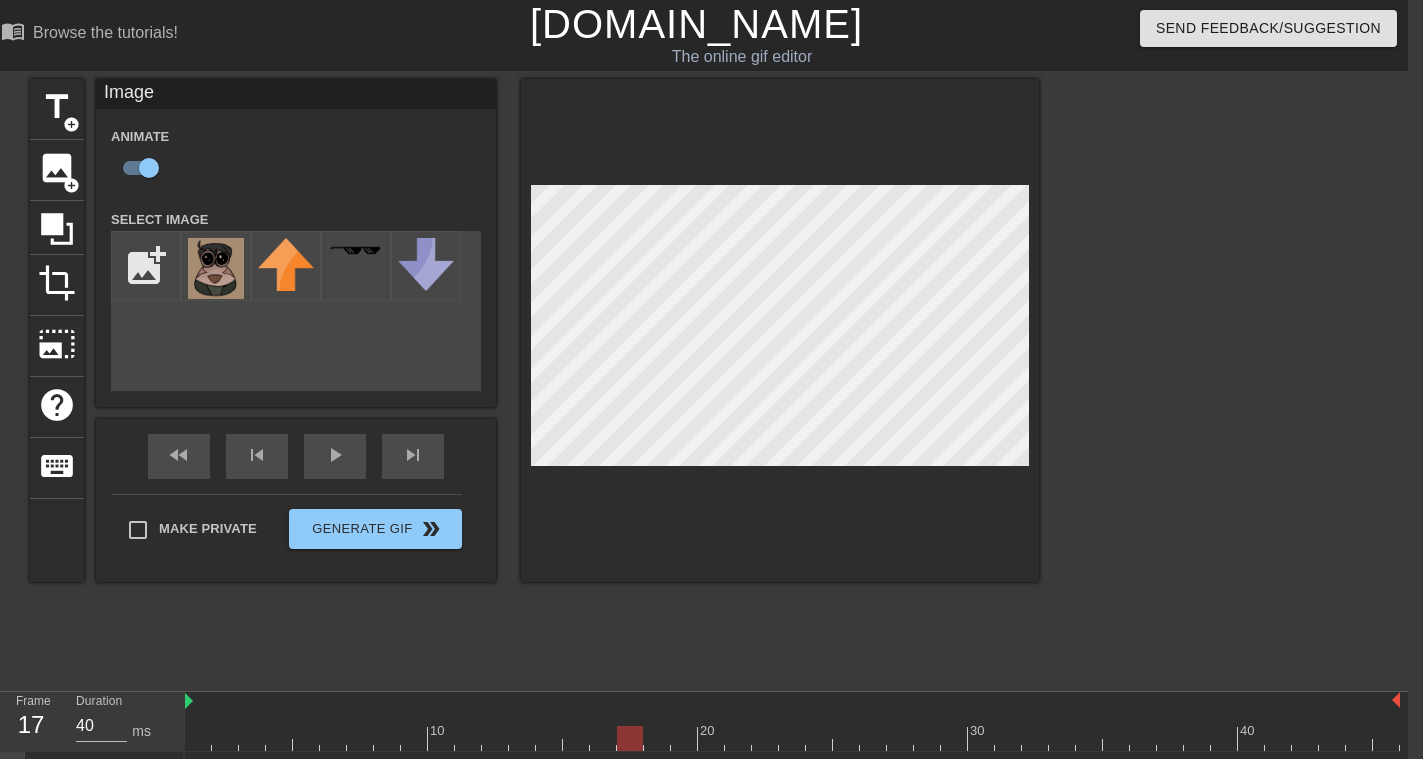 scroll, scrollTop: 133, scrollLeft: 17, axis: both 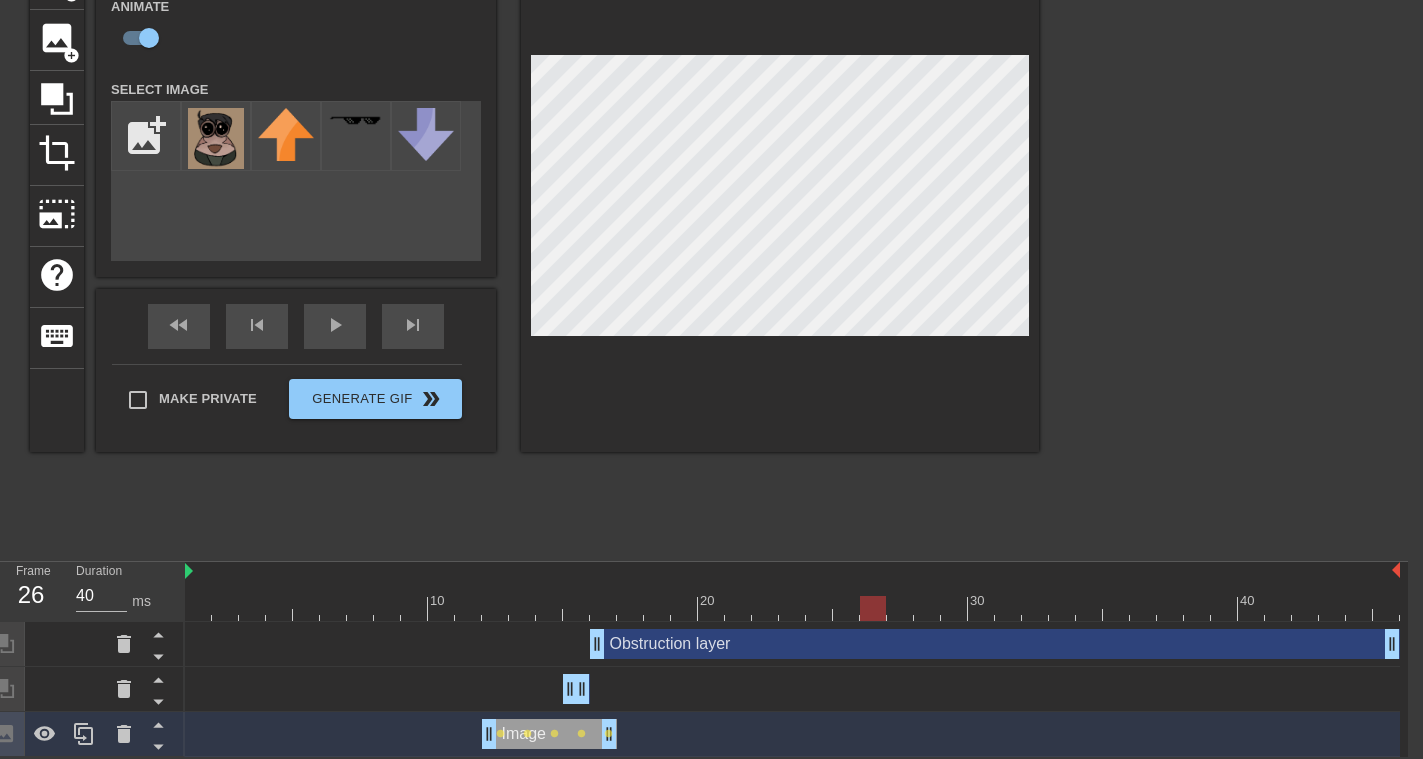 type on "30" 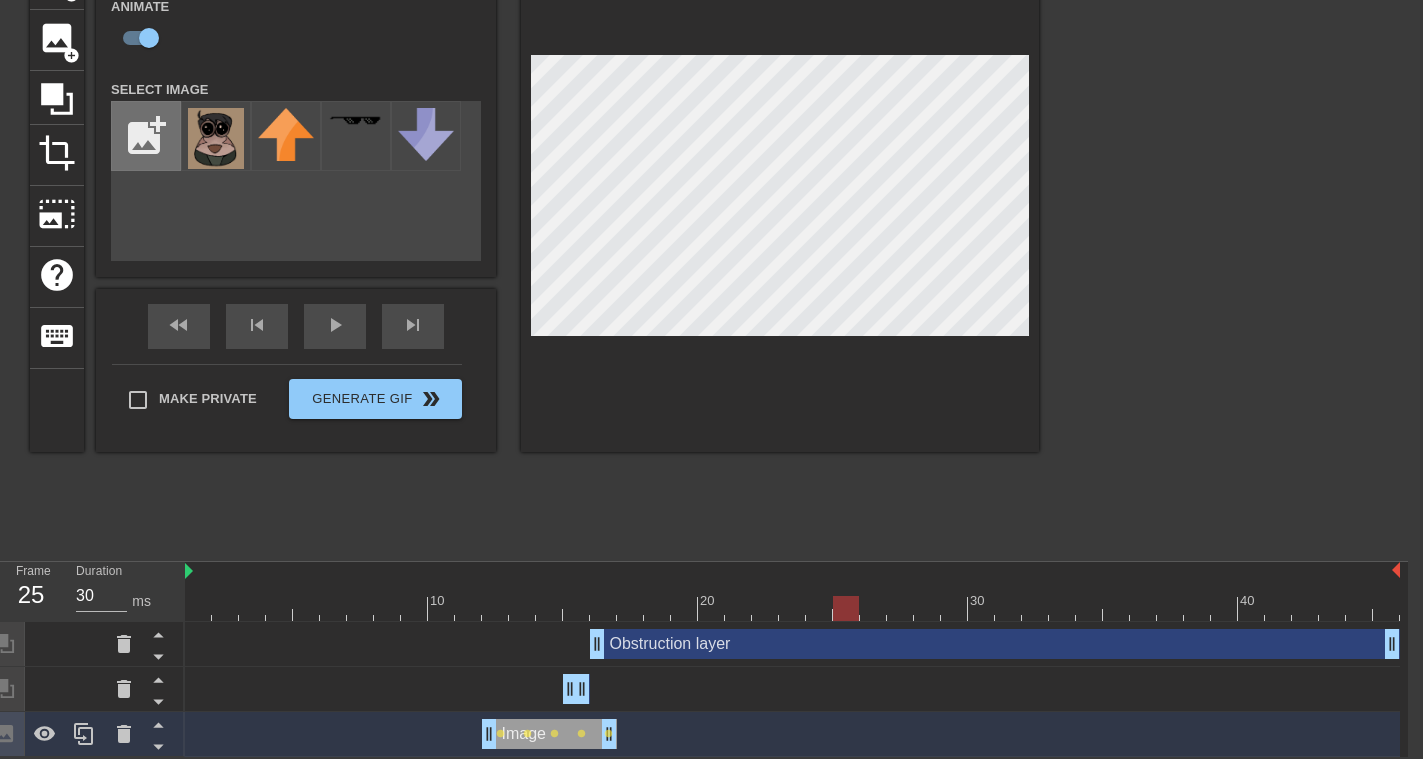 click at bounding box center (146, 136) 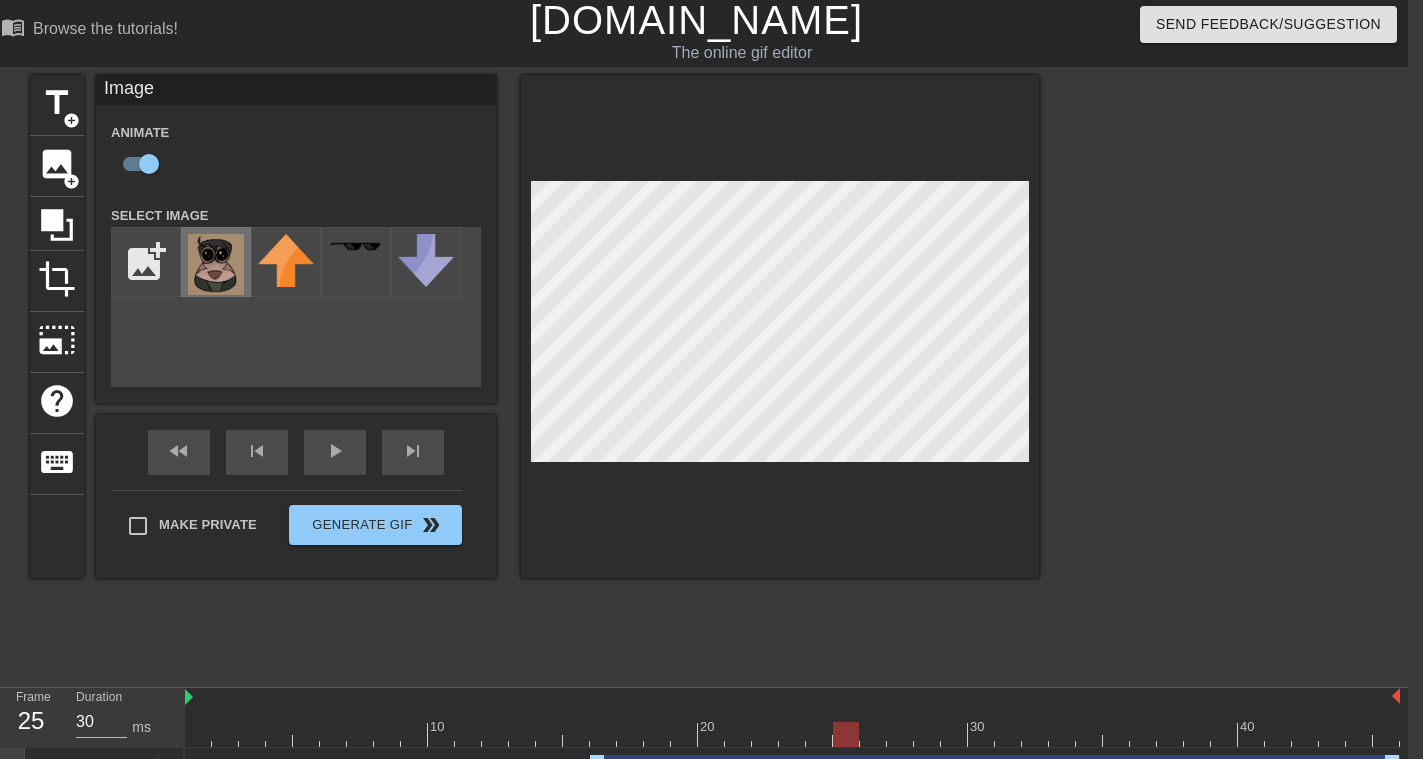 scroll, scrollTop: 4, scrollLeft: 17, axis: both 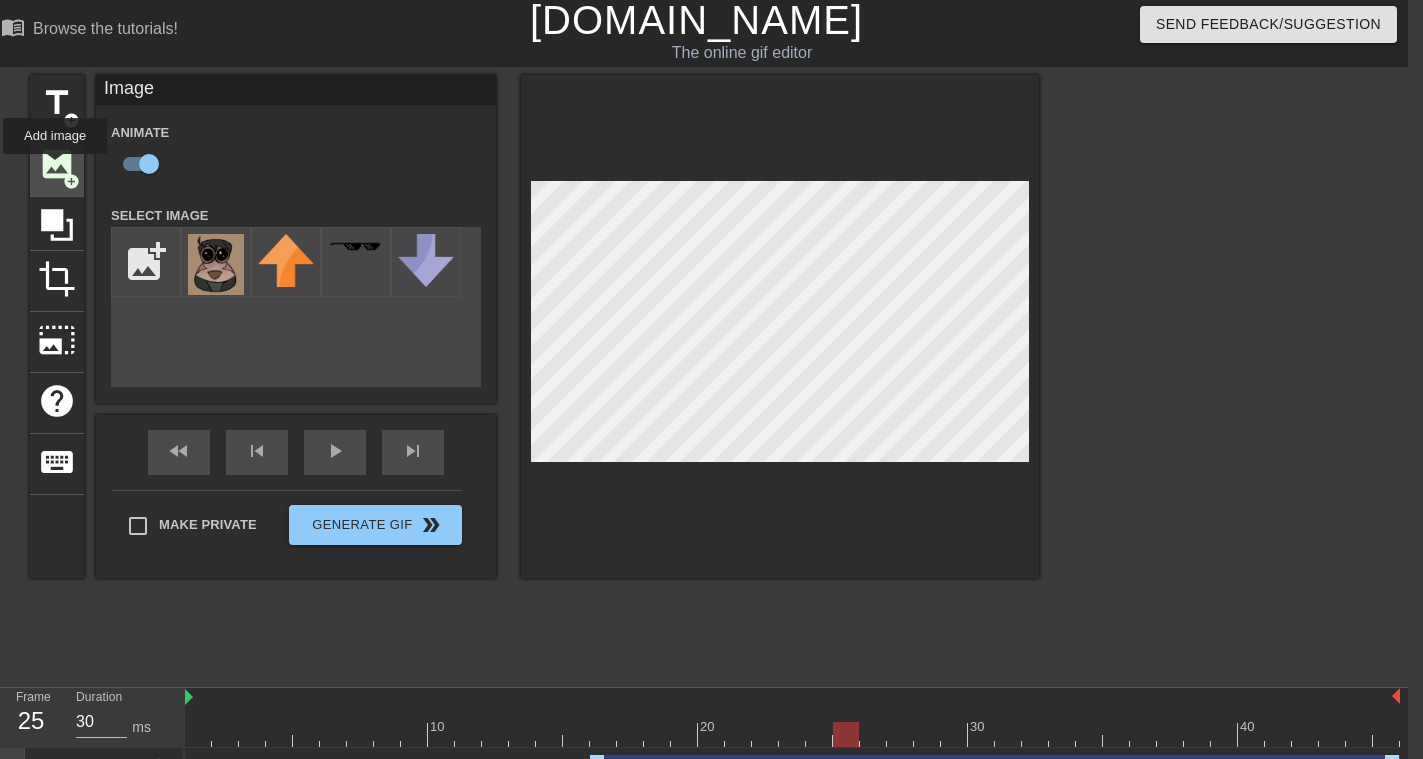 click on "image" at bounding box center [57, 164] 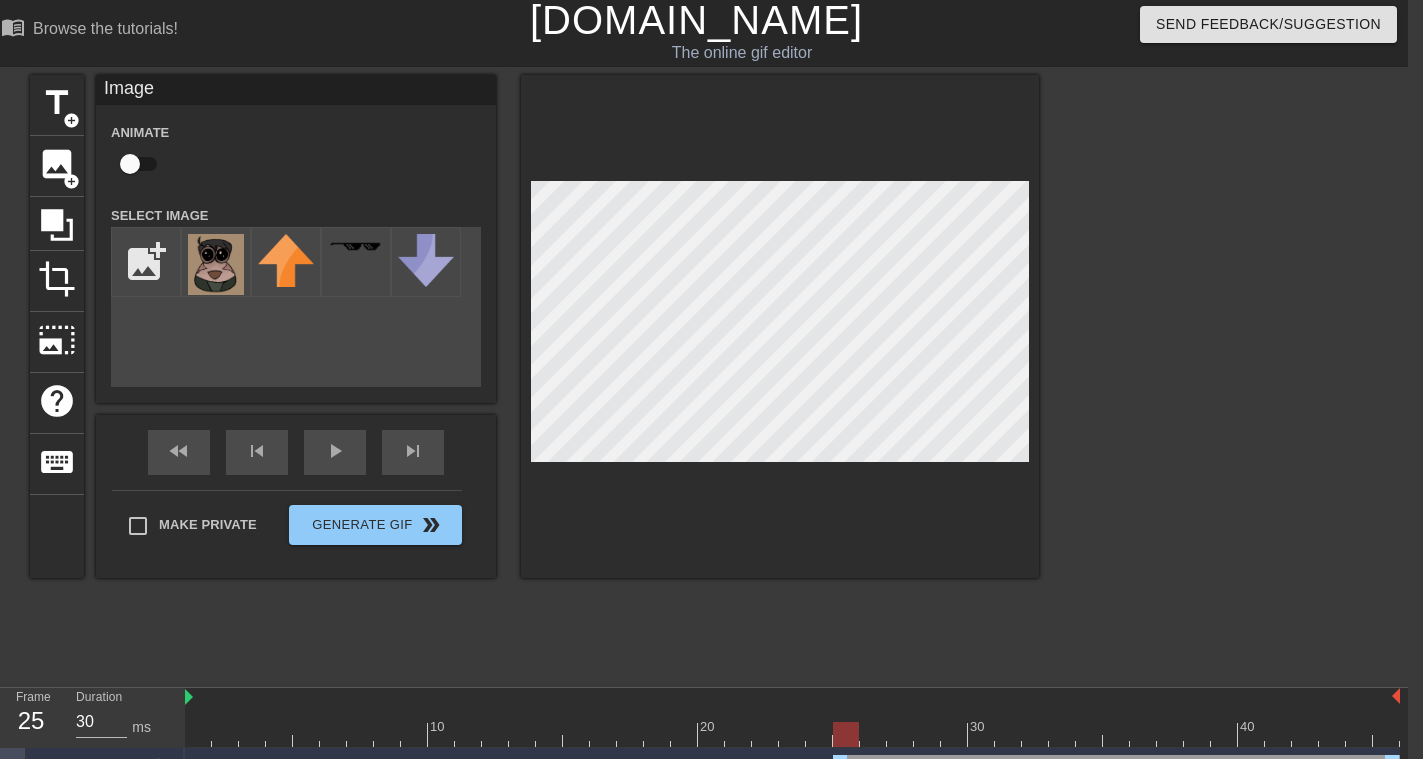 scroll, scrollTop: 143, scrollLeft: 17, axis: both 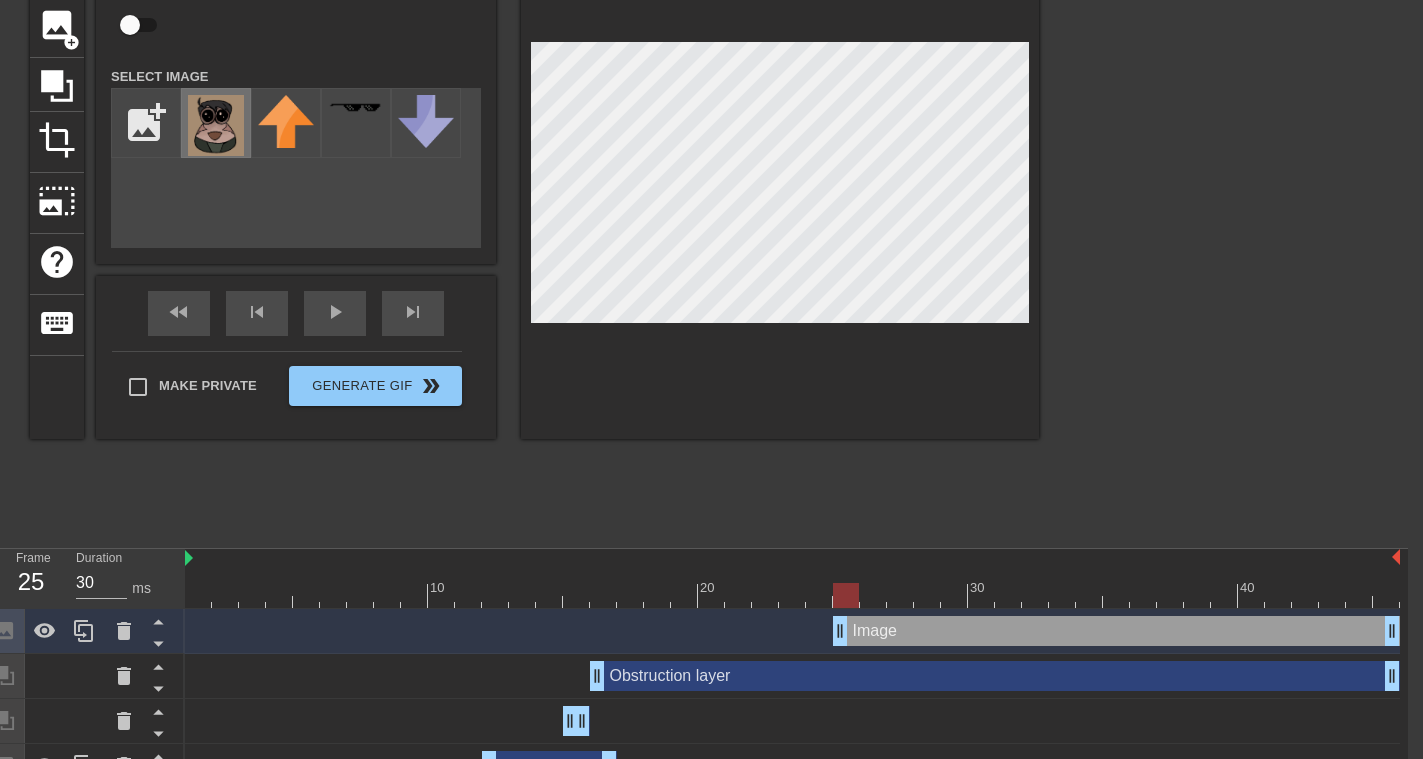 click at bounding box center [216, 125] 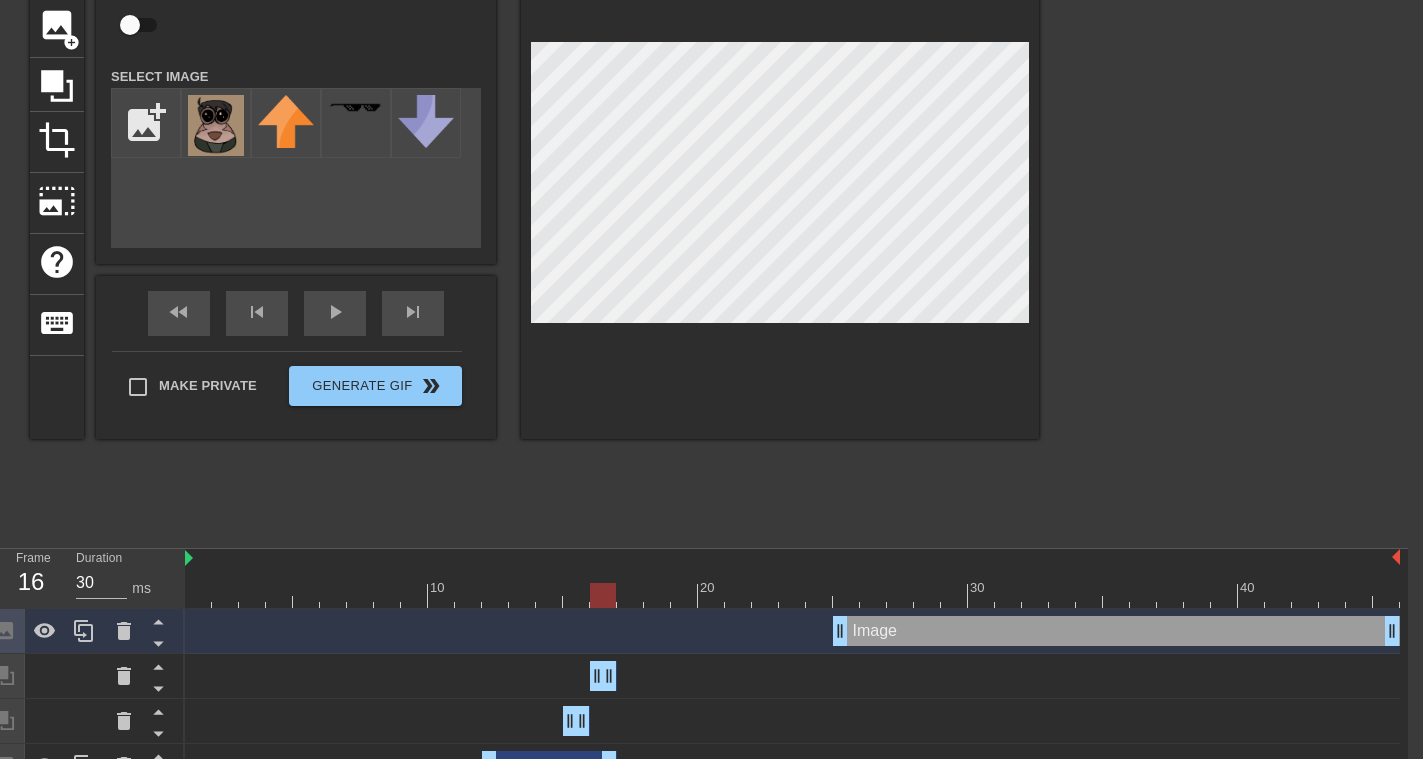 drag, startPoint x: 1391, startPoint y: 684, endPoint x: 613, endPoint y: 677, distance: 778.0315 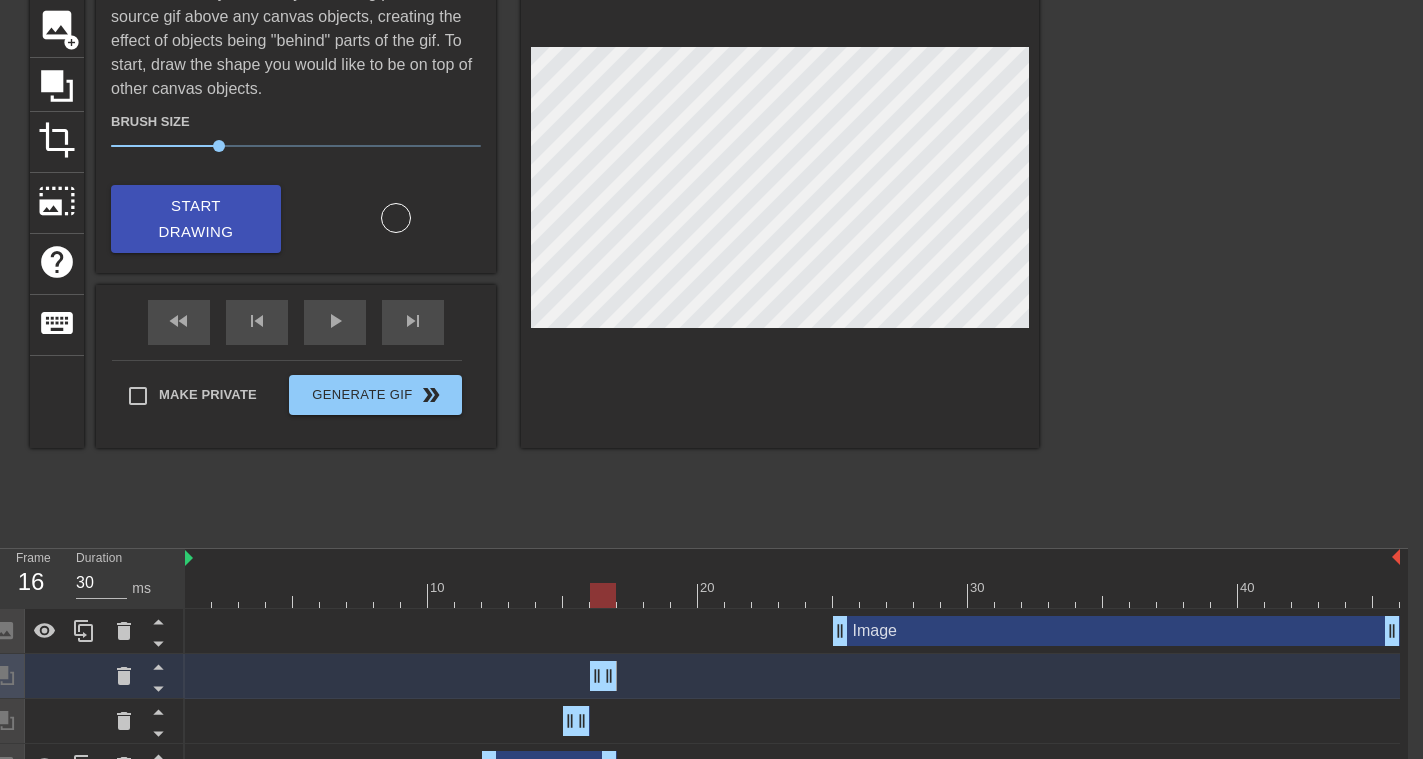 click on "Image drag_handle drag_handle" at bounding box center (1116, 631) 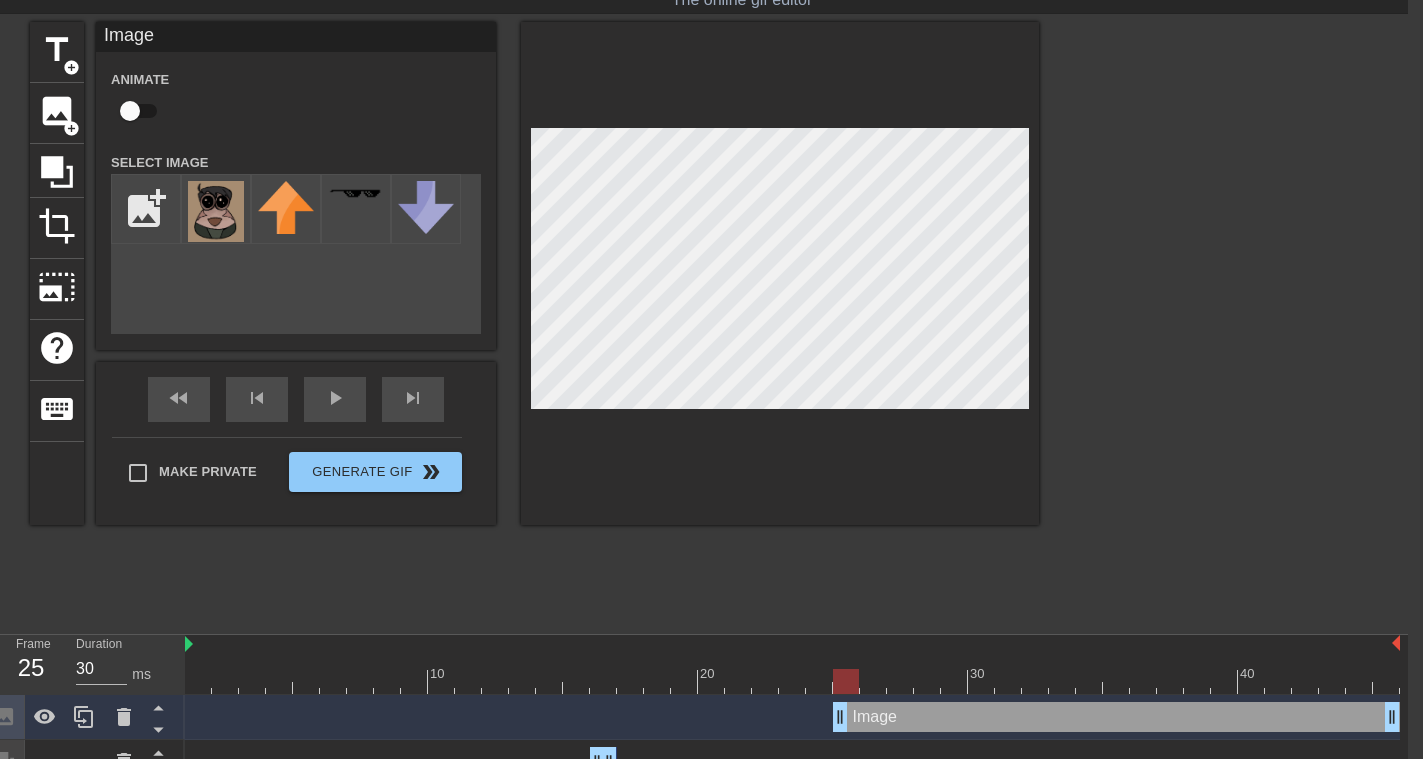 scroll, scrollTop: 54, scrollLeft: 17, axis: both 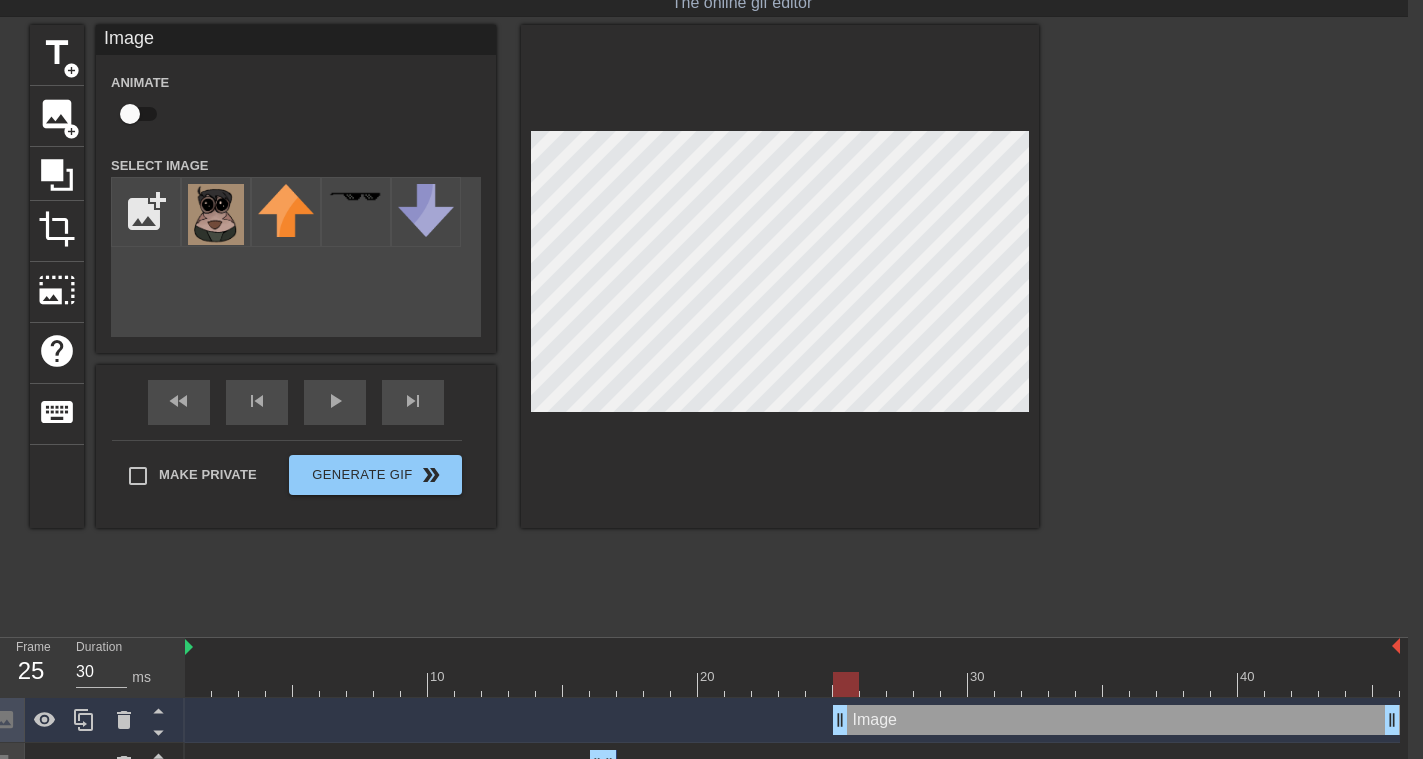 click at bounding box center (780, 276) 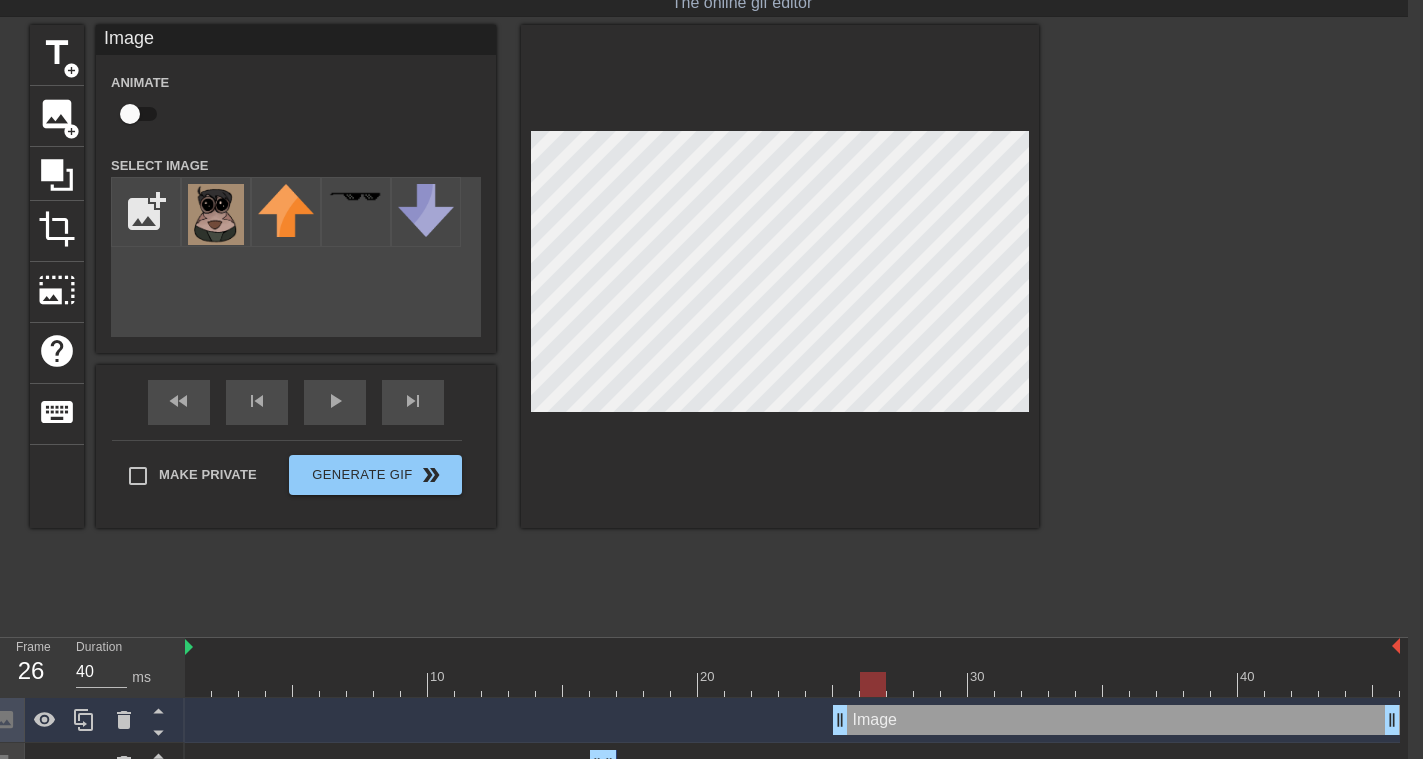 type on "30" 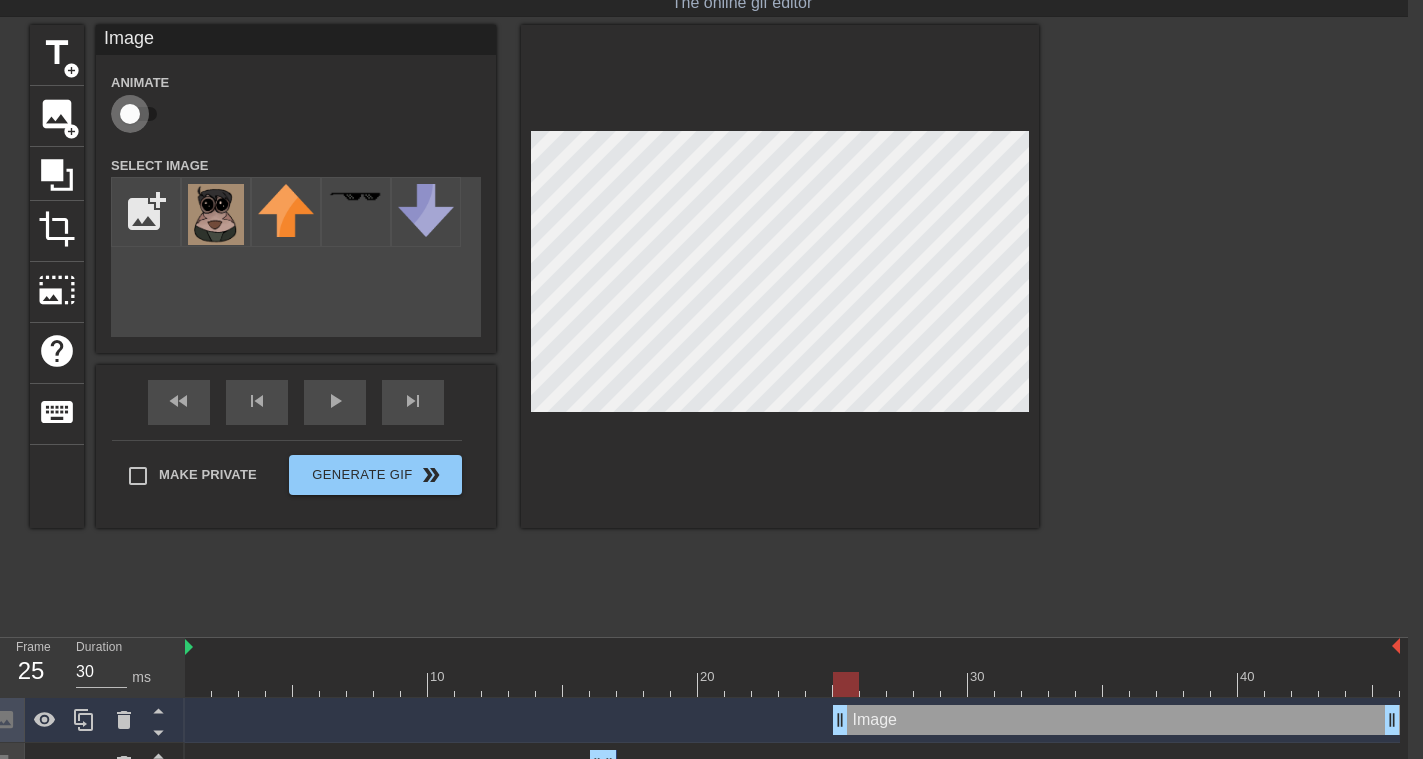 click at bounding box center [130, 114] 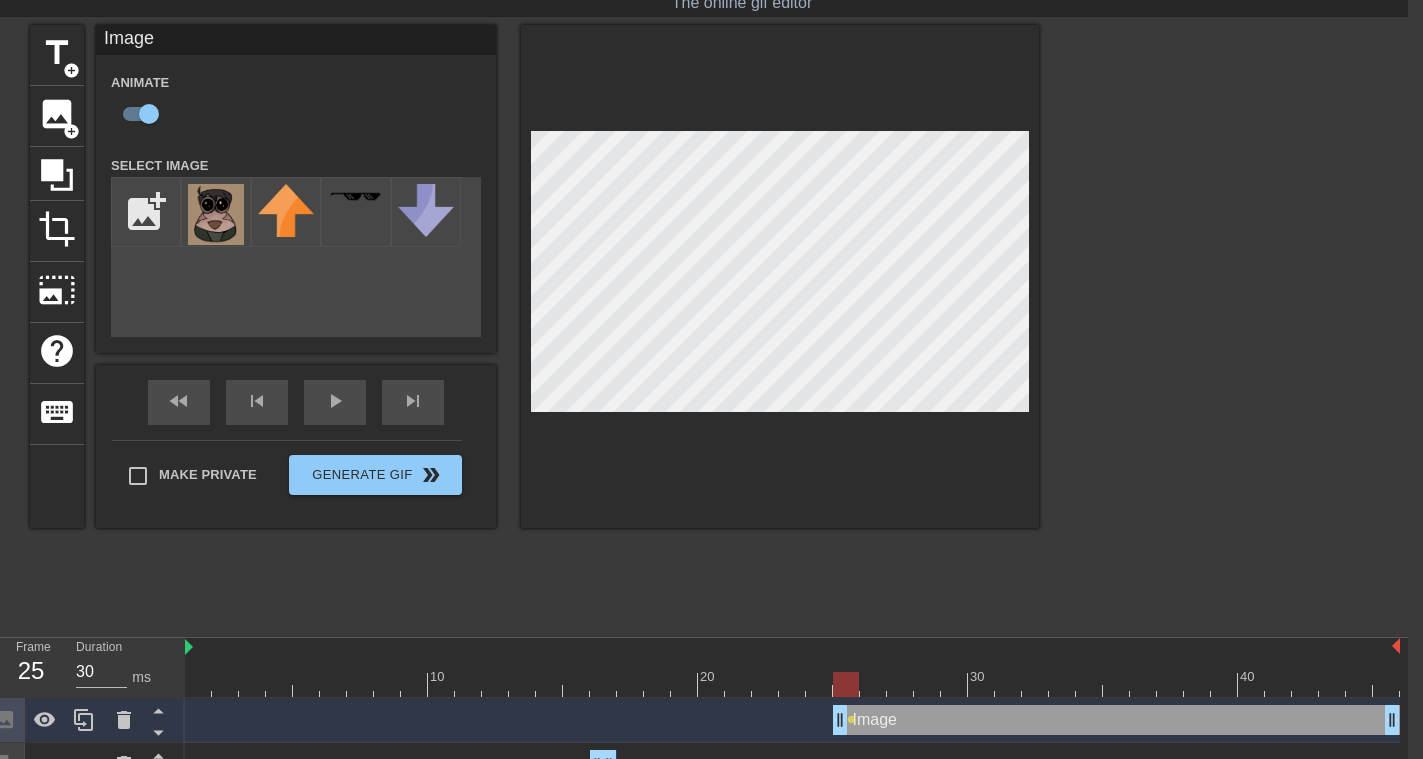 click at bounding box center (780, 276) 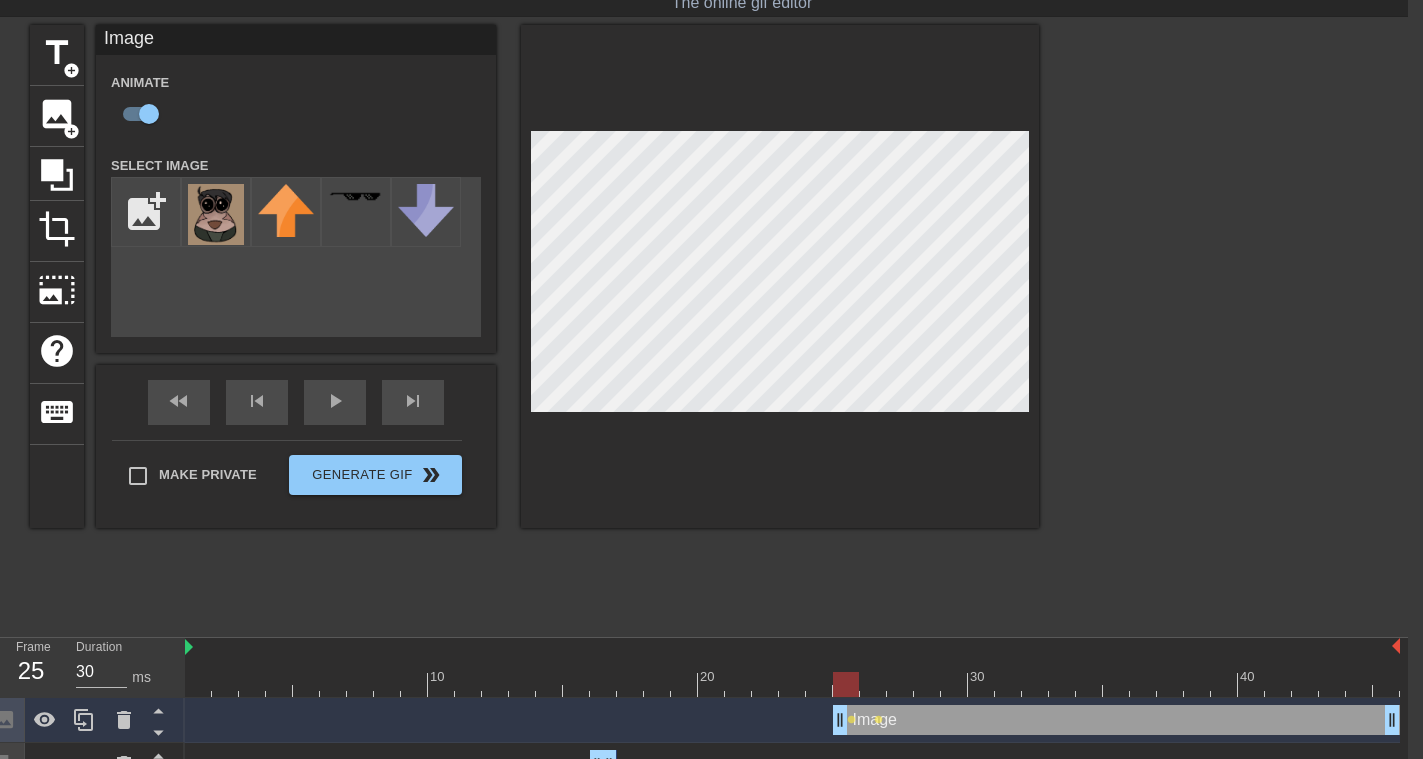 click at bounding box center (780, 276) 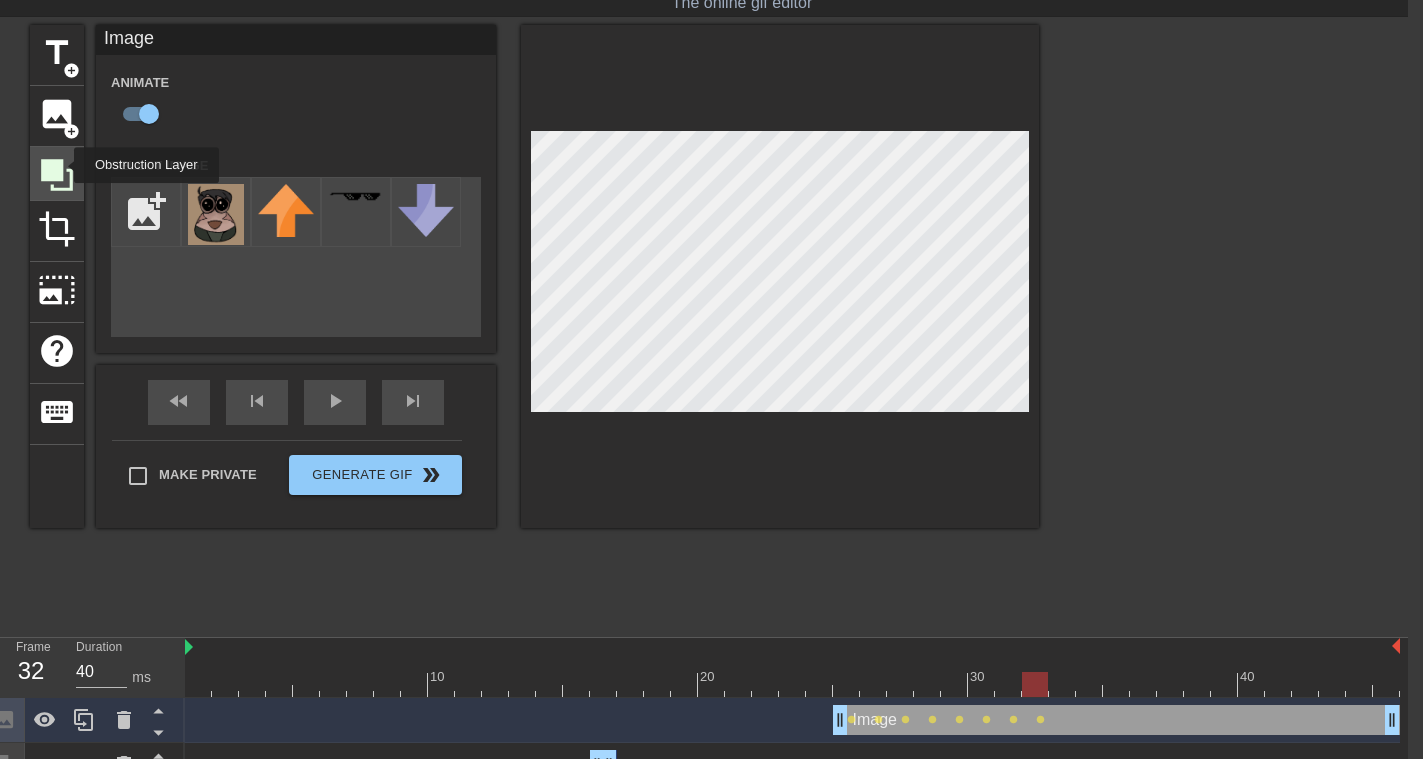 click 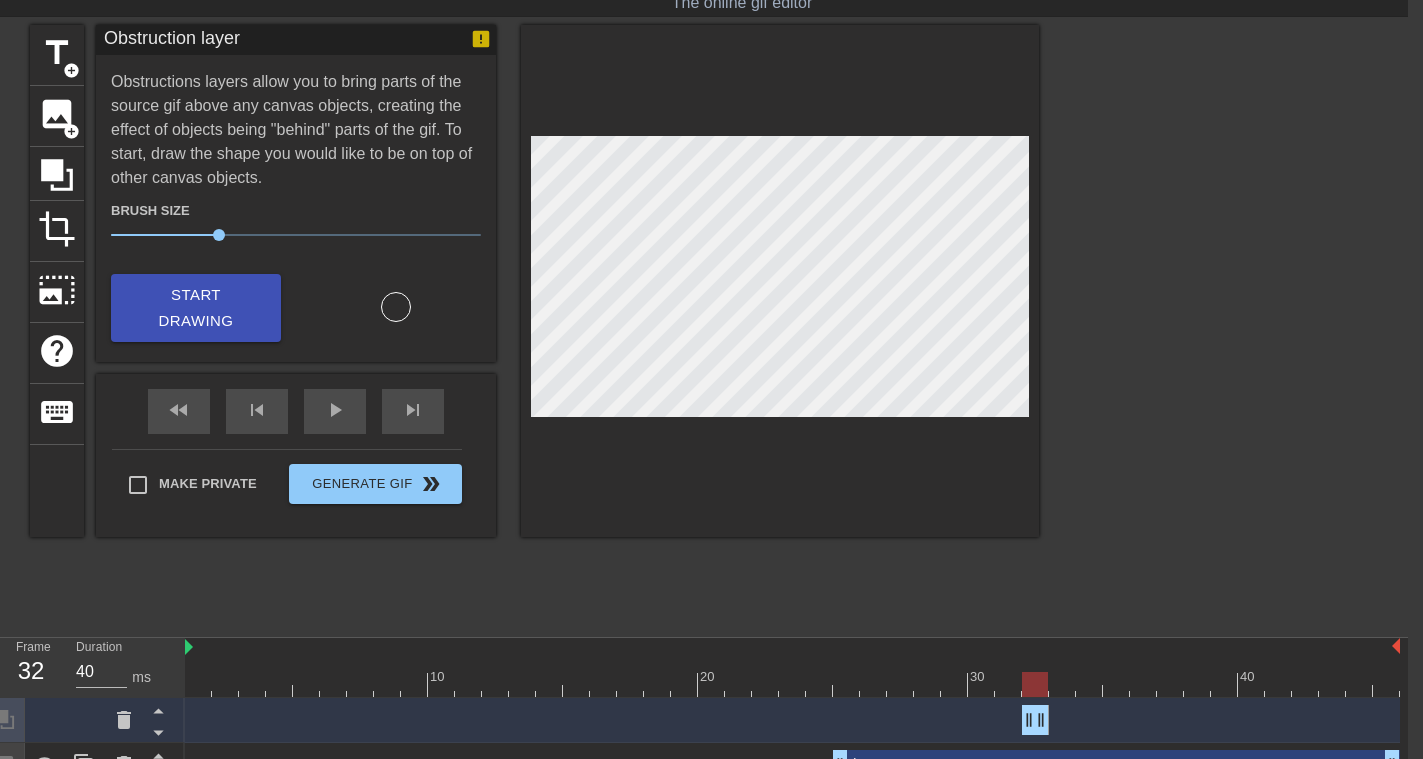 drag, startPoint x: 1389, startPoint y: 722, endPoint x: 1035, endPoint y: 729, distance: 354.0692 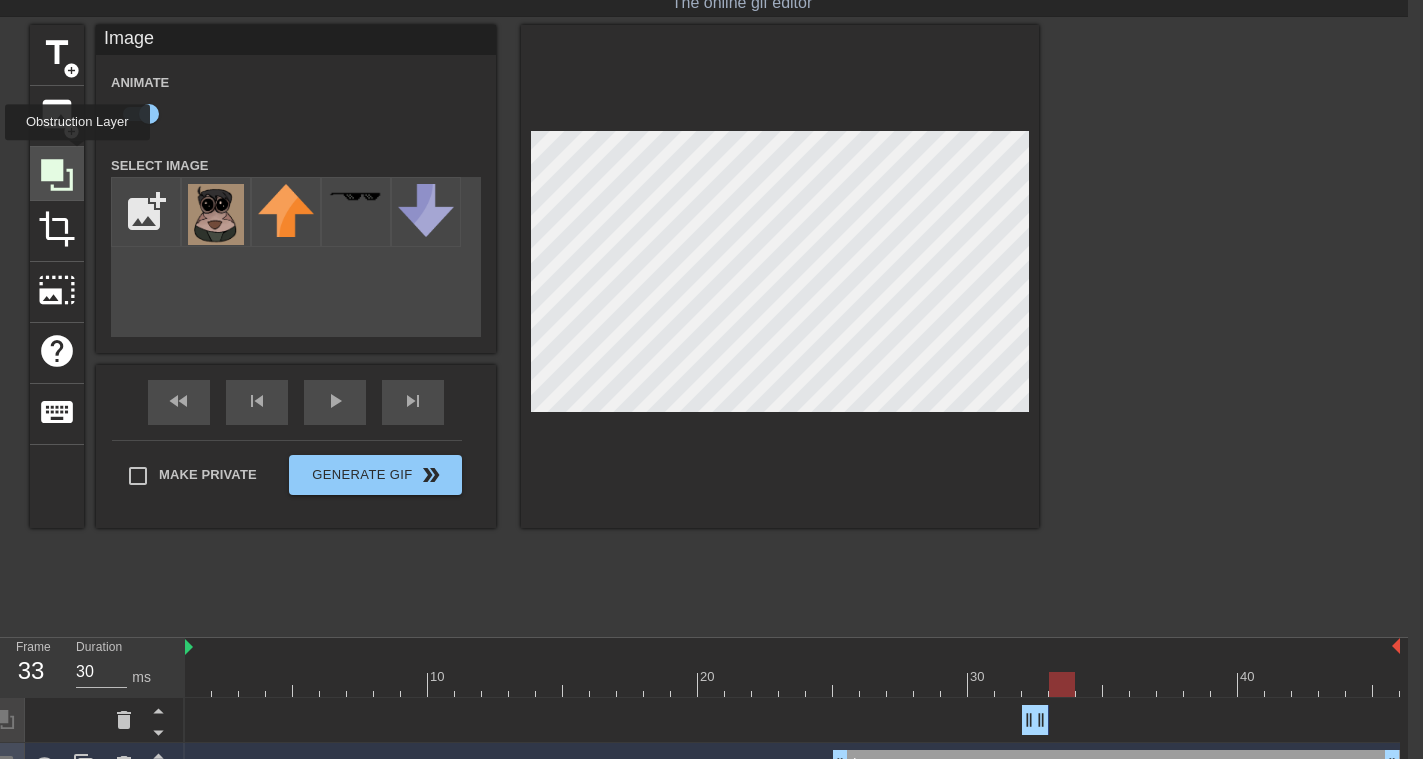 click at bounding box center (57, 174) 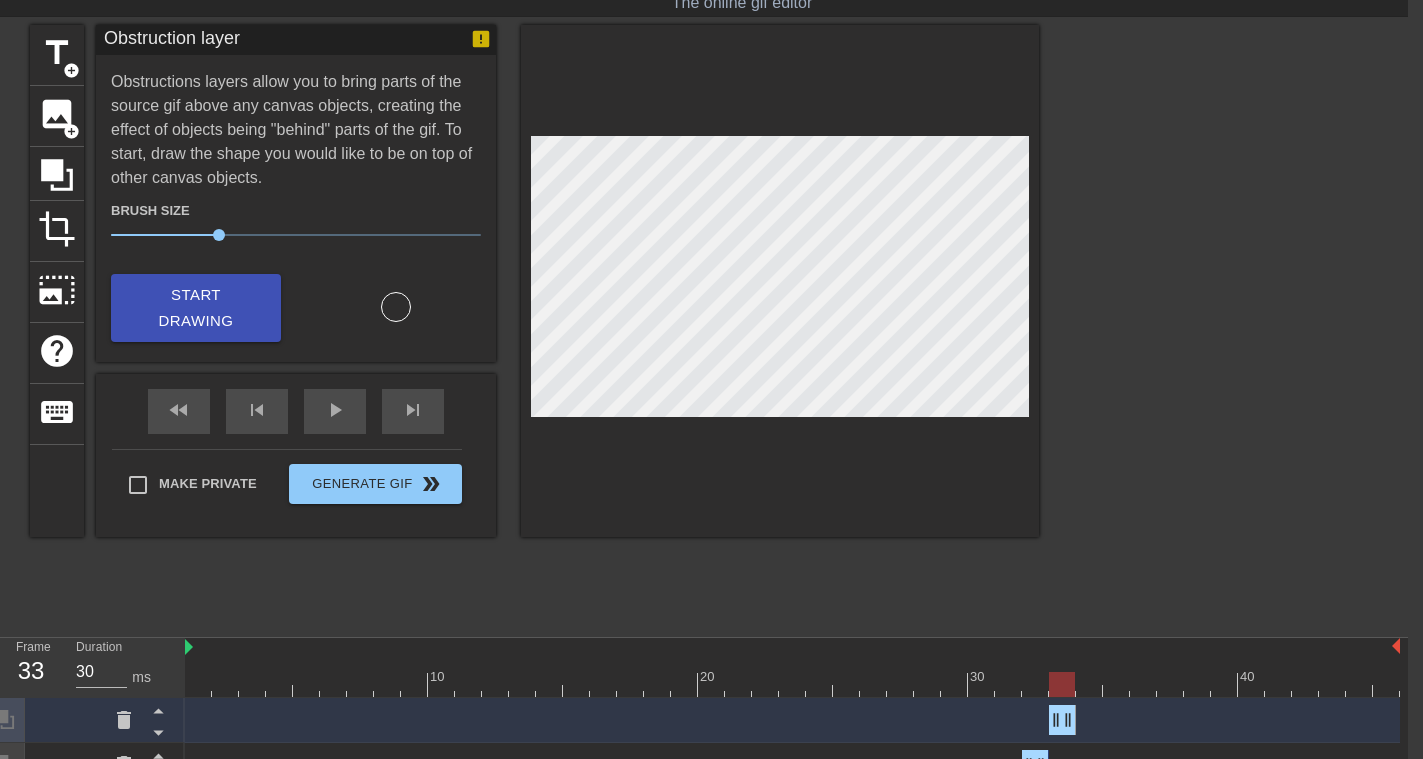 drag, startPoint x: 1386, startPoint y: 711, endPoint x: 1069, endPoint y: 730, distance: 317.56888 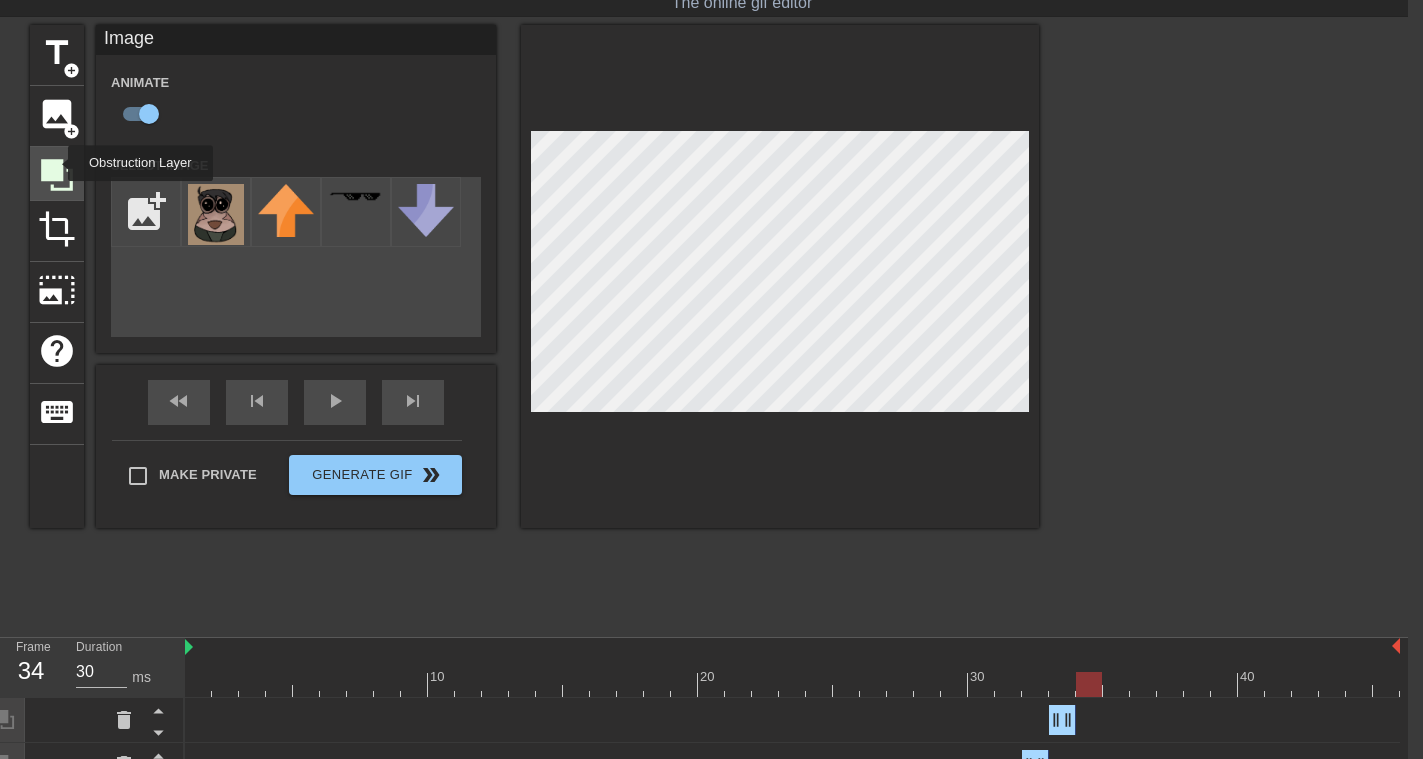 click 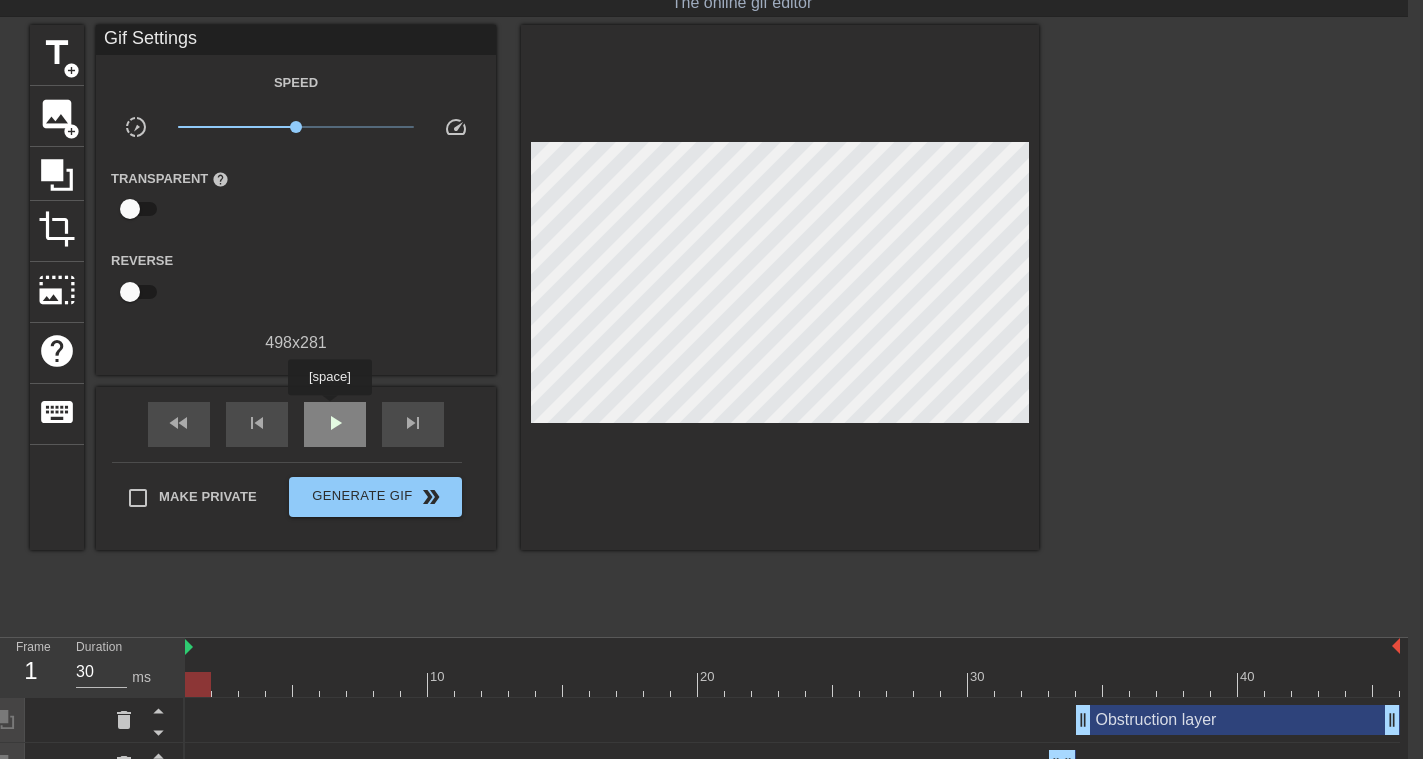 click on "play_arrow" at bounding box center [335, 424] 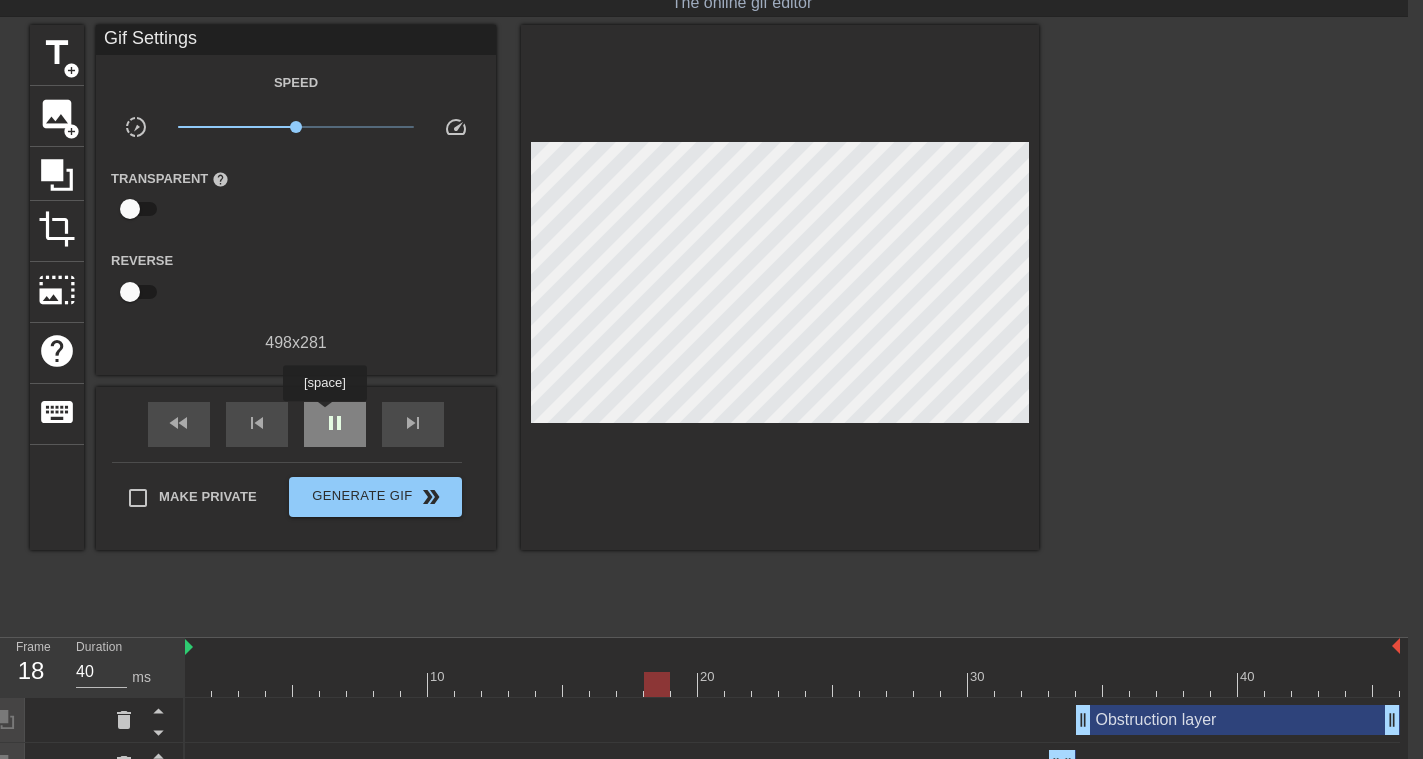 type on "30" 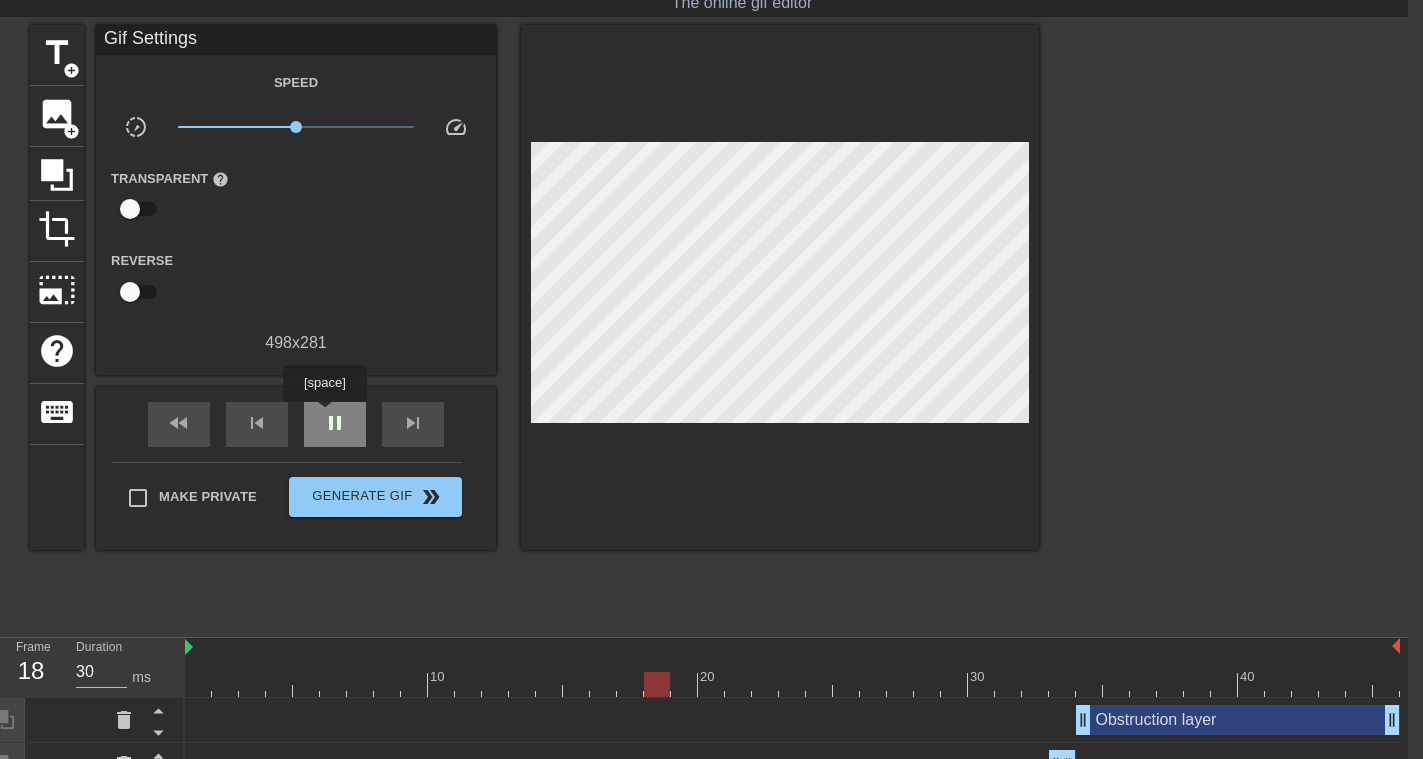 click on "pause" at bounding box center [335, 423] 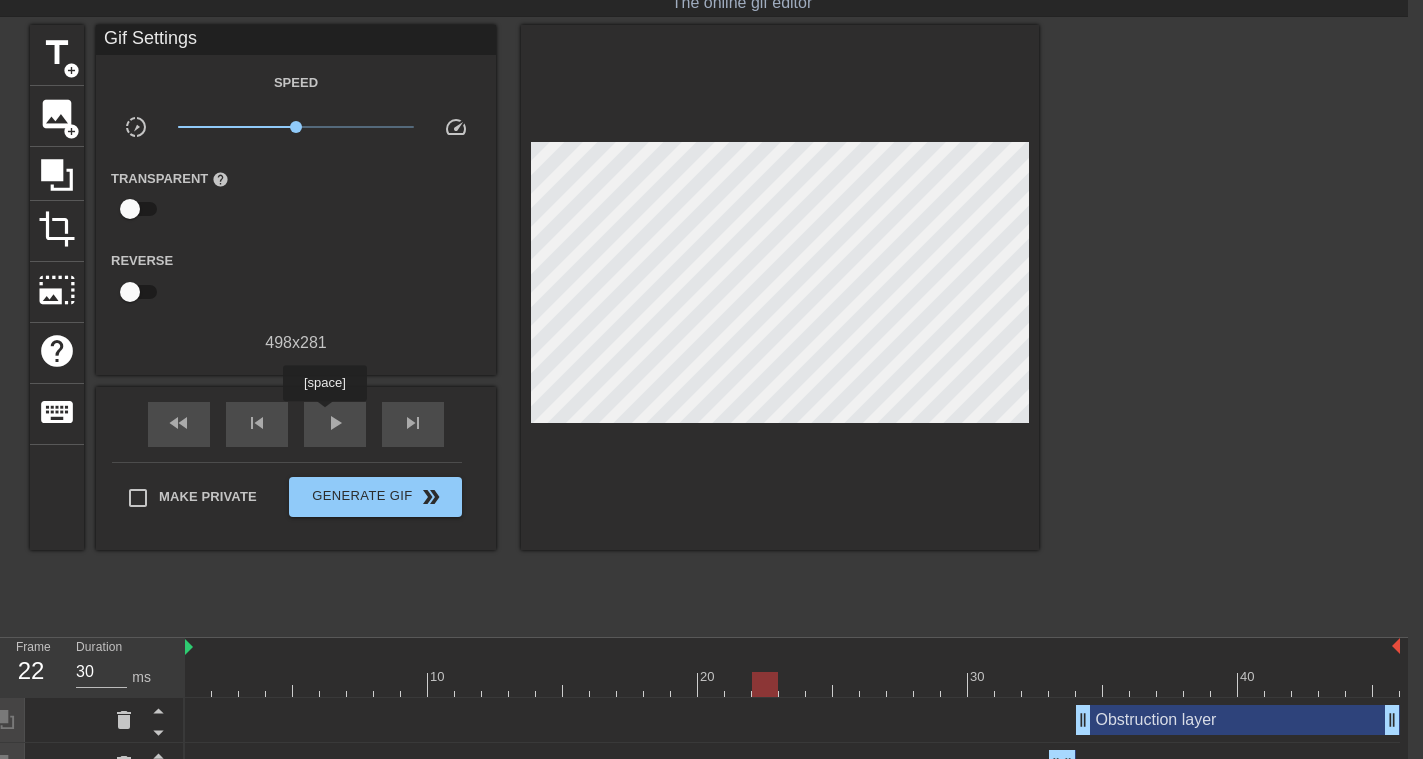 drag, startPoint x: 324, startPoint y: 415, endPoint x: 346, endPoint y: 445, distance: 37.202152 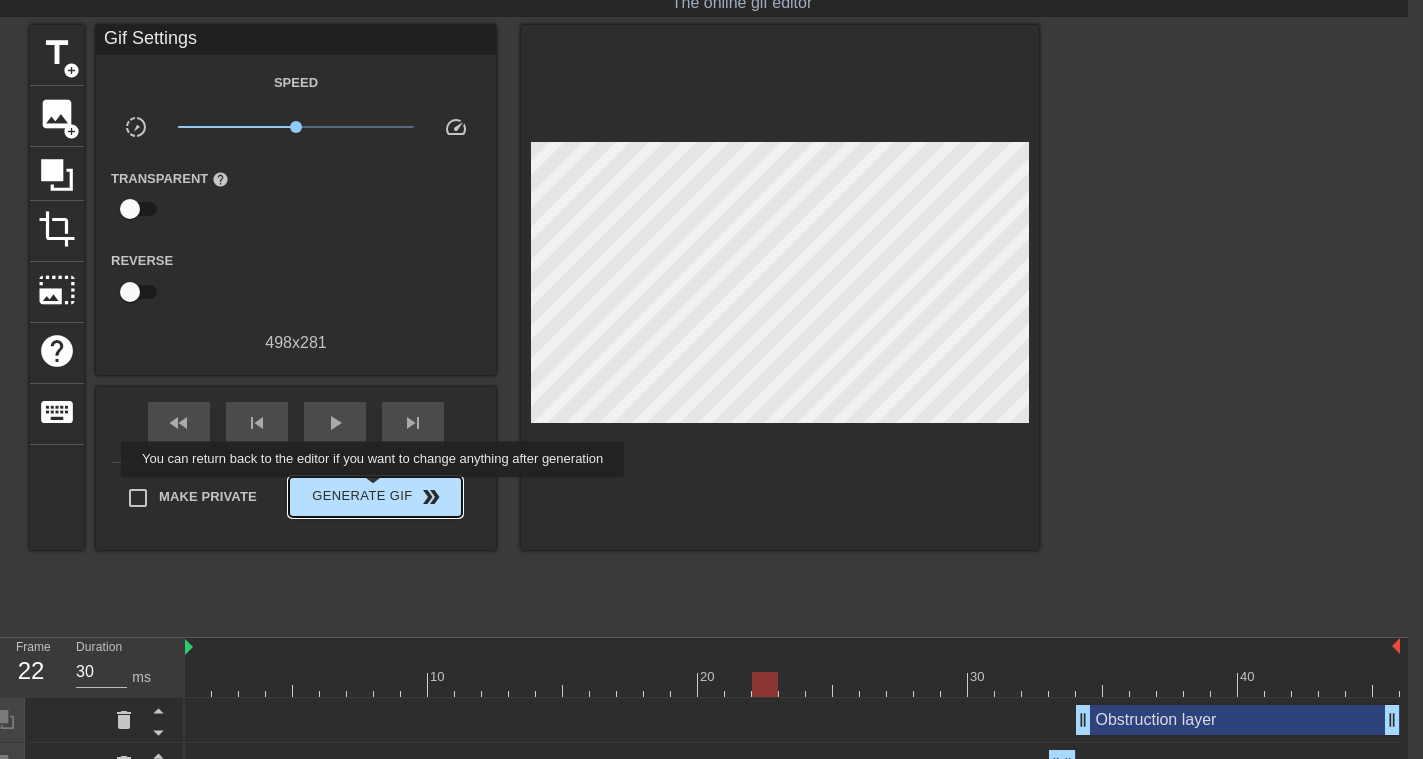 click on "Generate Gif double_arrow" at bounding box center [375, 497] 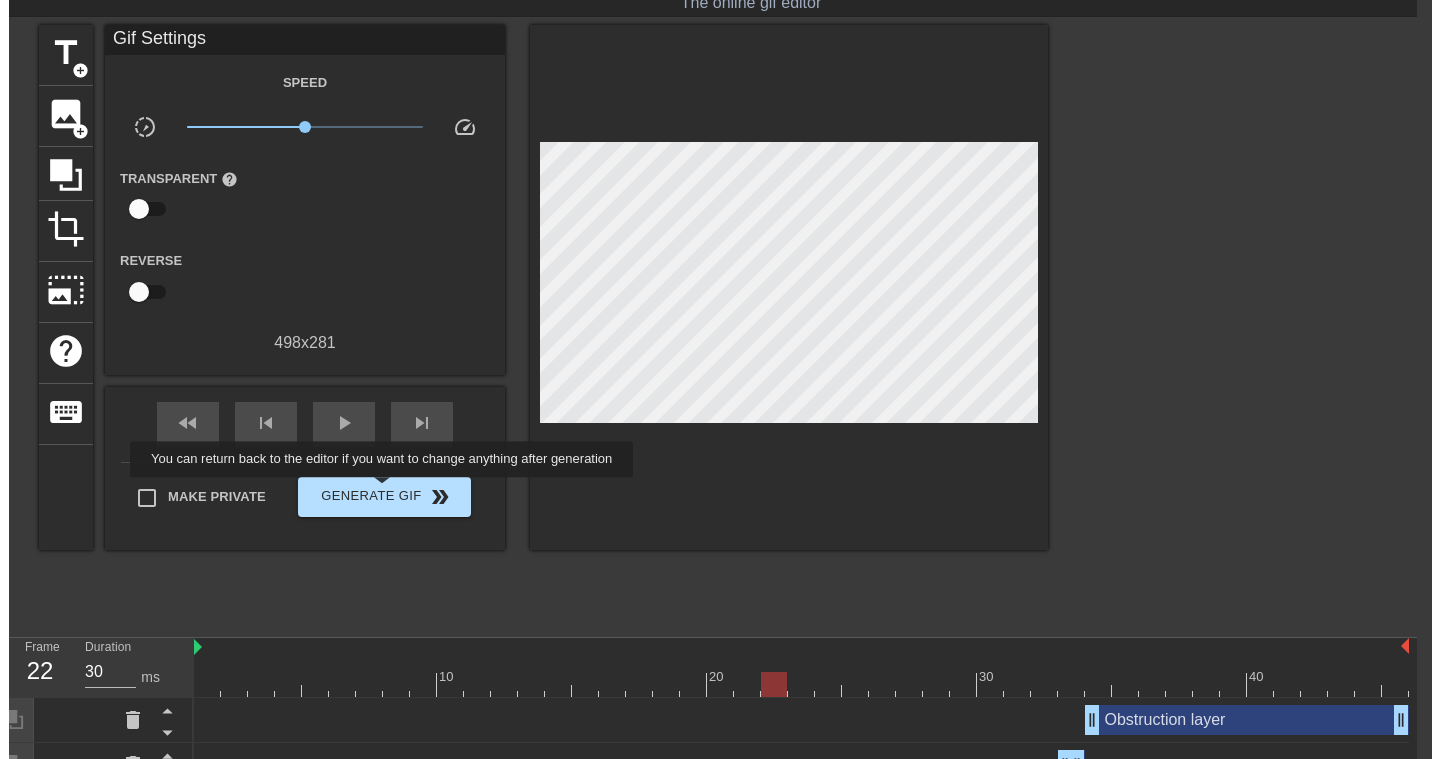 scroll, scrollTop: 0, scrollLeft: 15, axis: horizontal 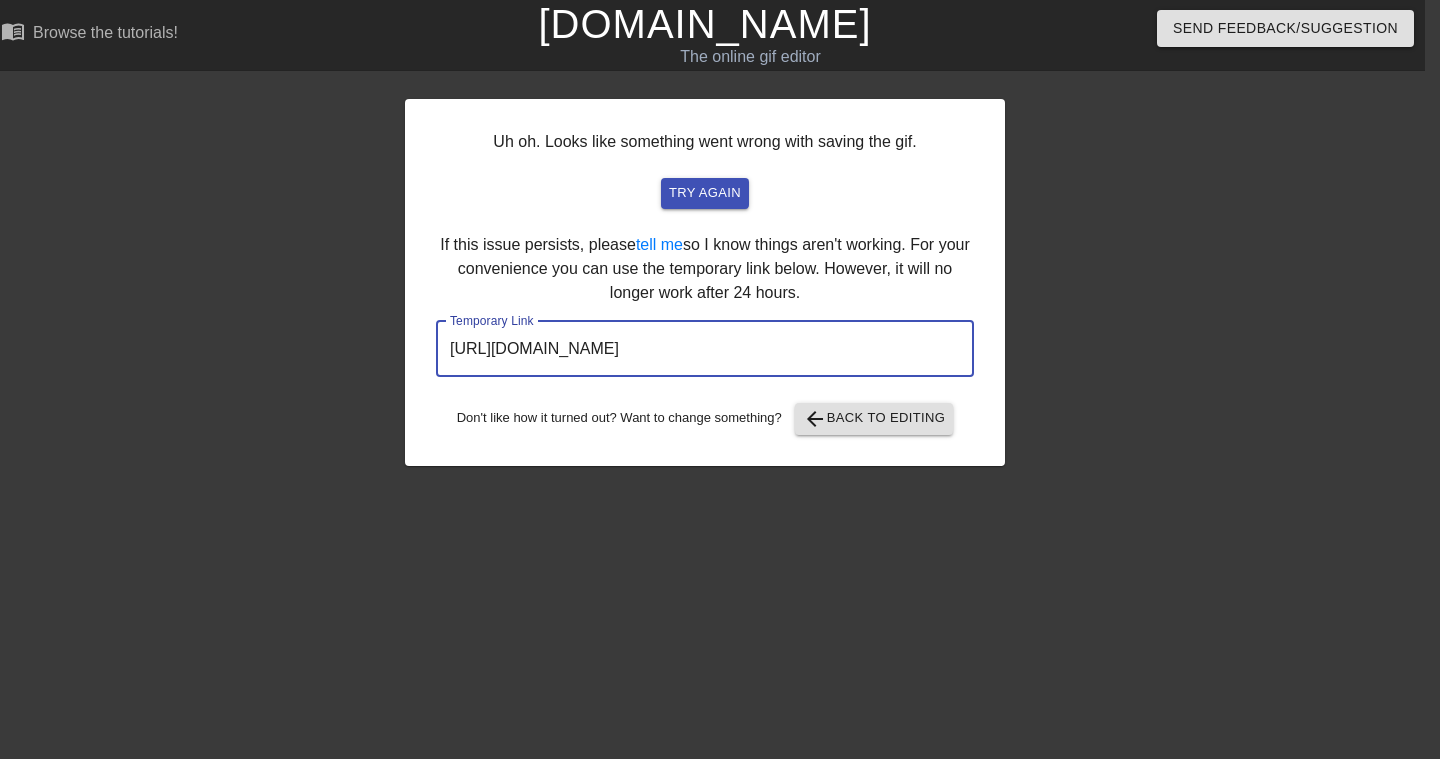 drag, startPoint x: 857, startPoint y: 332, endPoint x: 385, endPoint y: 365, distance: 473.1522 